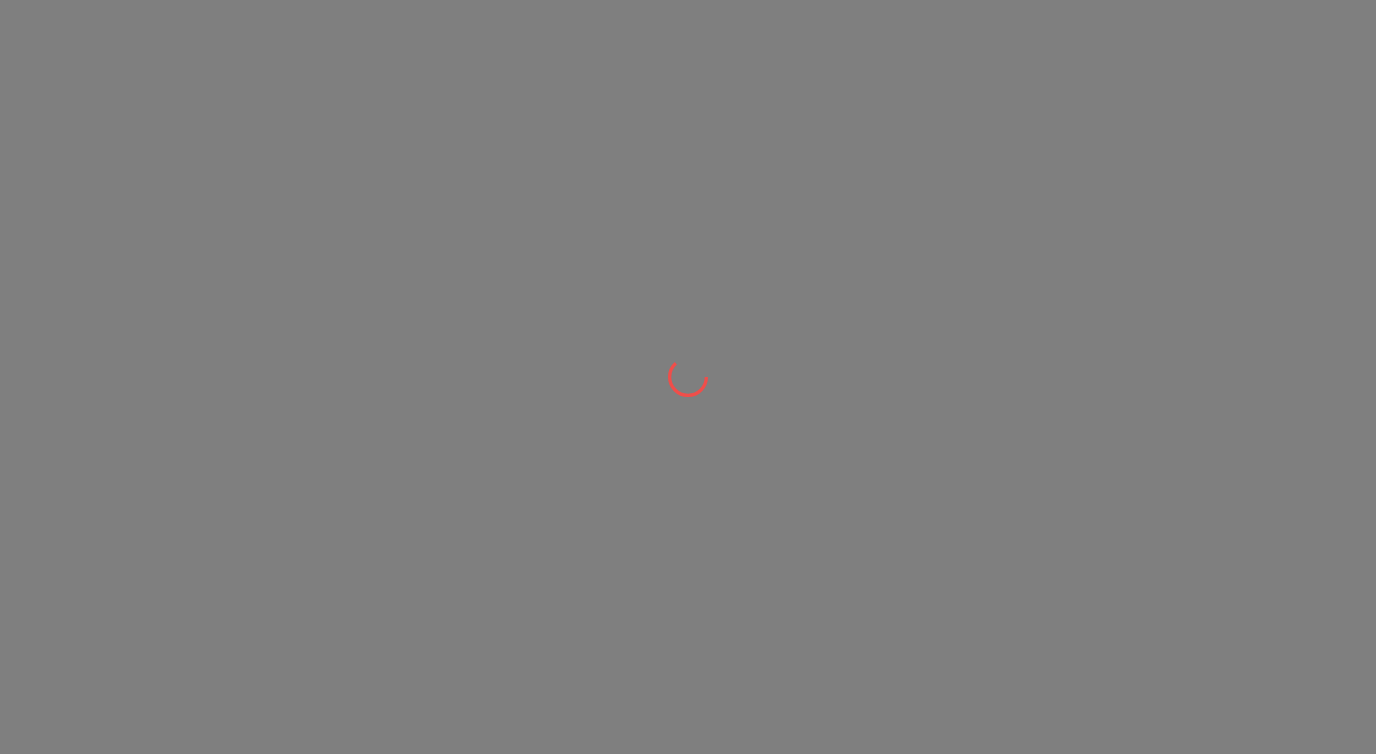 scroll, scrollTop: 0, scrollLeft: 0, axis: both 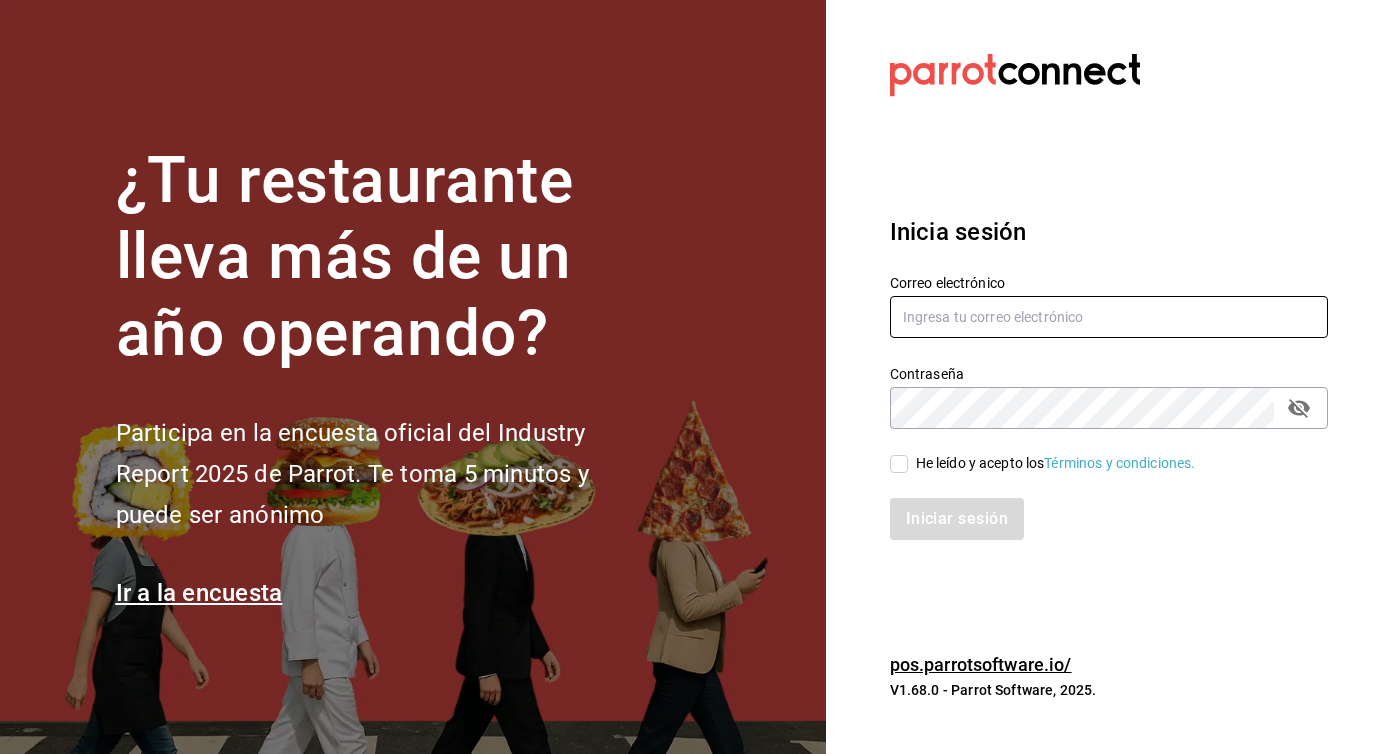 click at bounding box center (1109, 317) 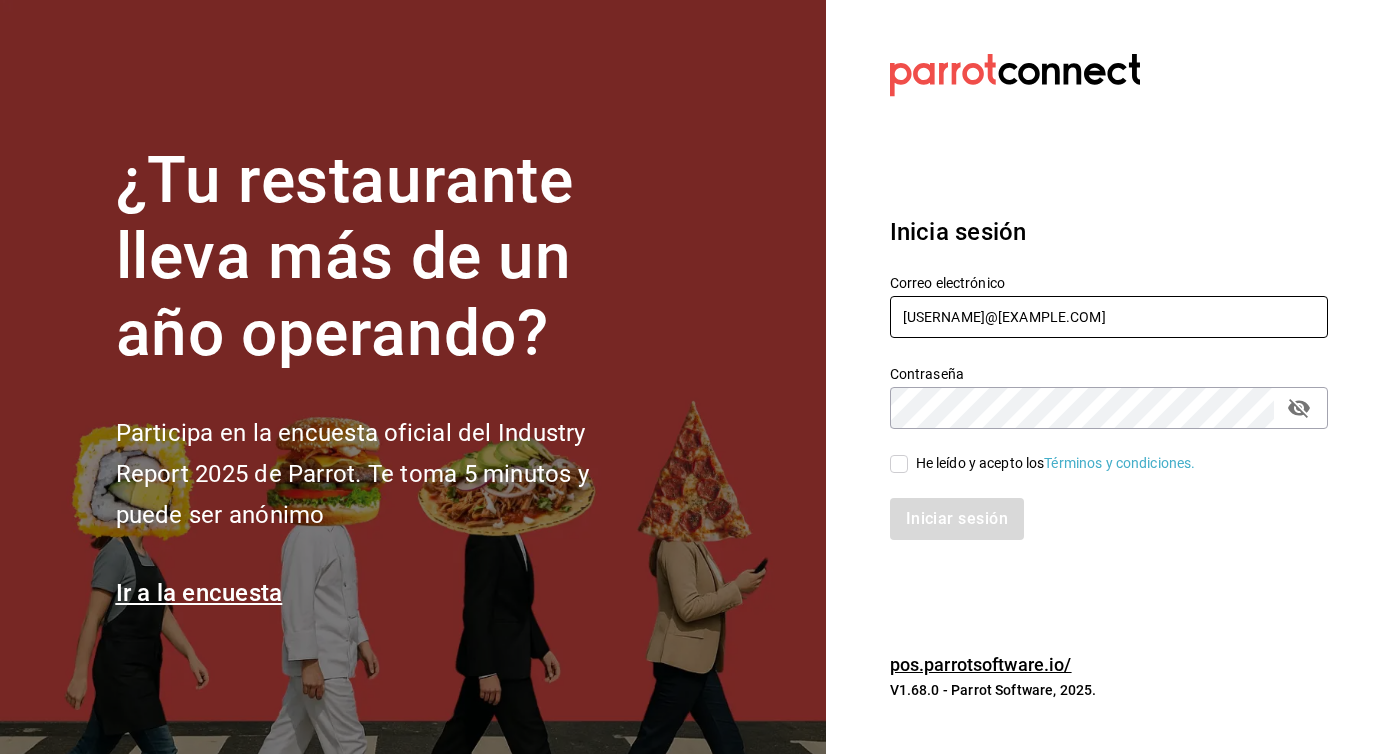 type on "[USERNAME]@[EXAMPLE.COM]" 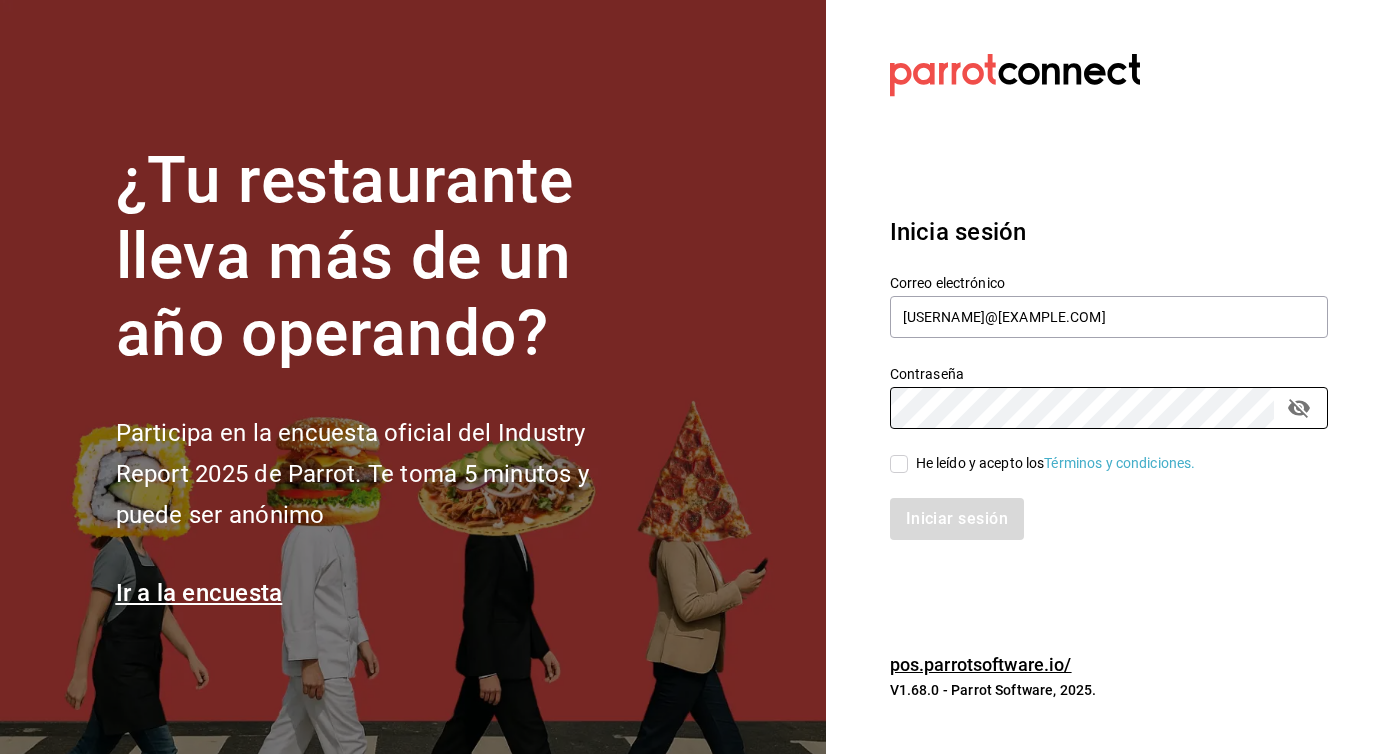 click on "He leído y acepto los  Términos y condiciones." at bounding box center [899, 464] 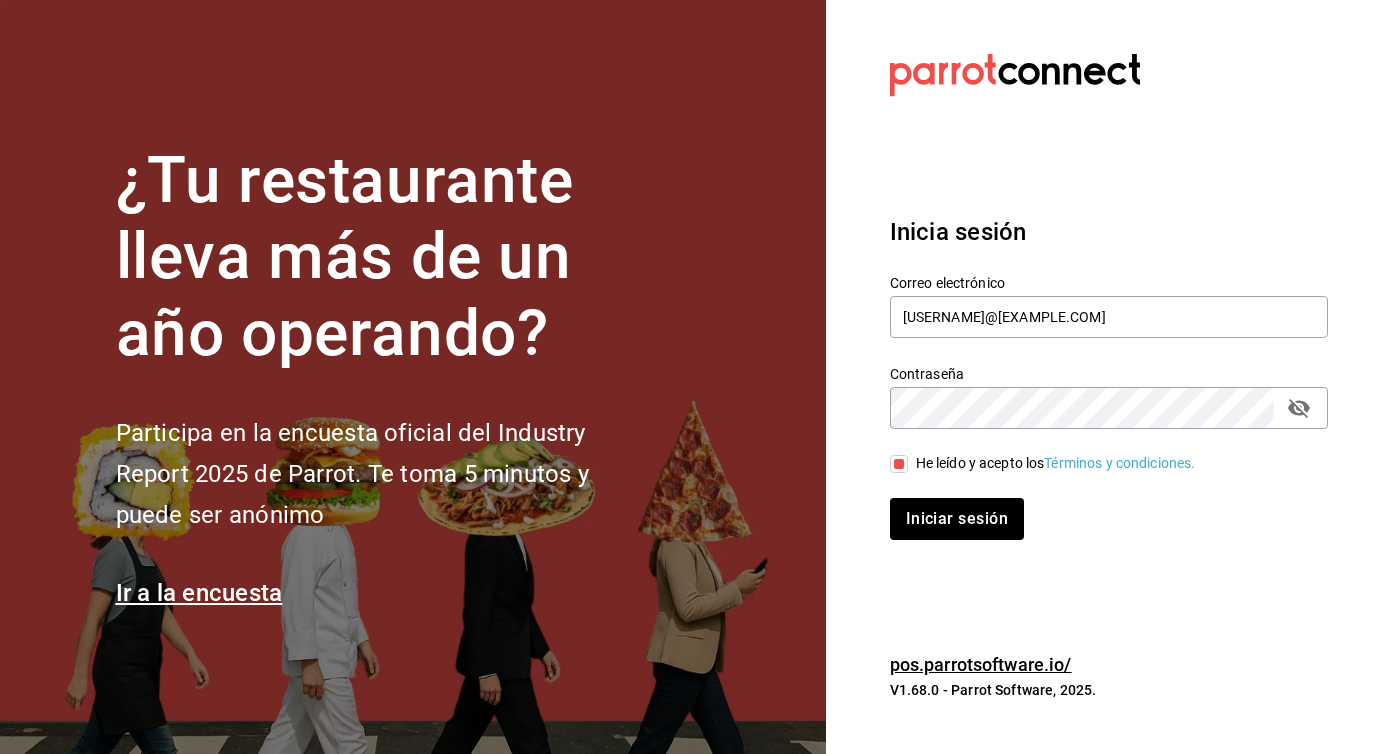 click 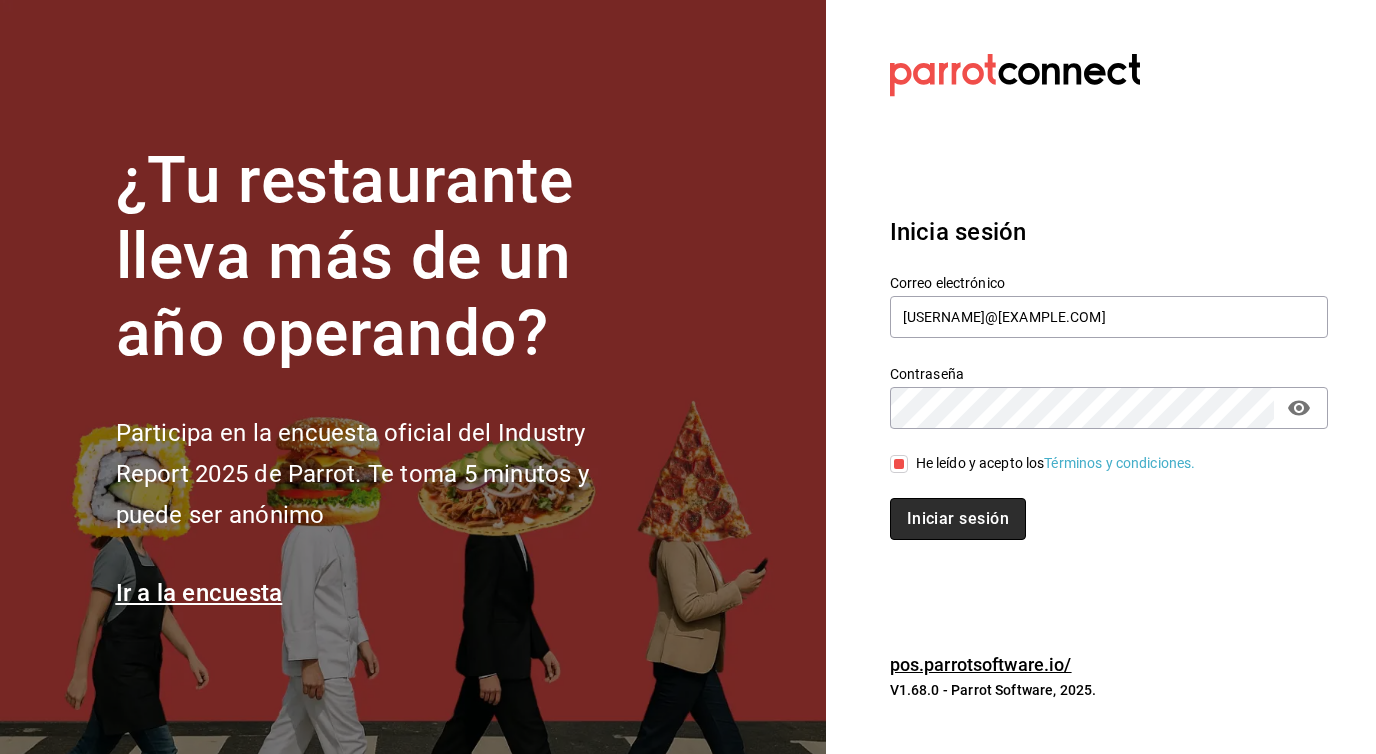 click on "Iniciar sesión" at bounding box center (958, 519) 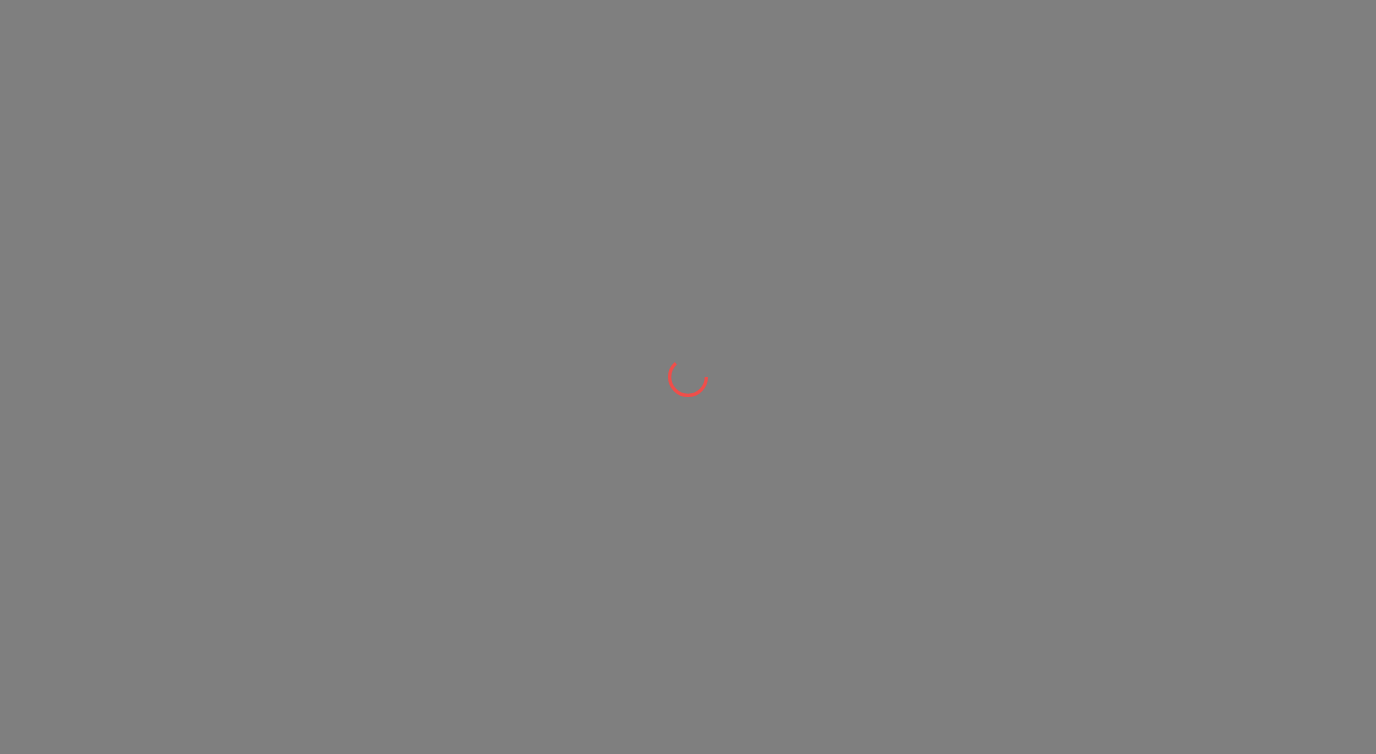 scroll, scrollTop: 0, scrollLeft: 0, axis: both 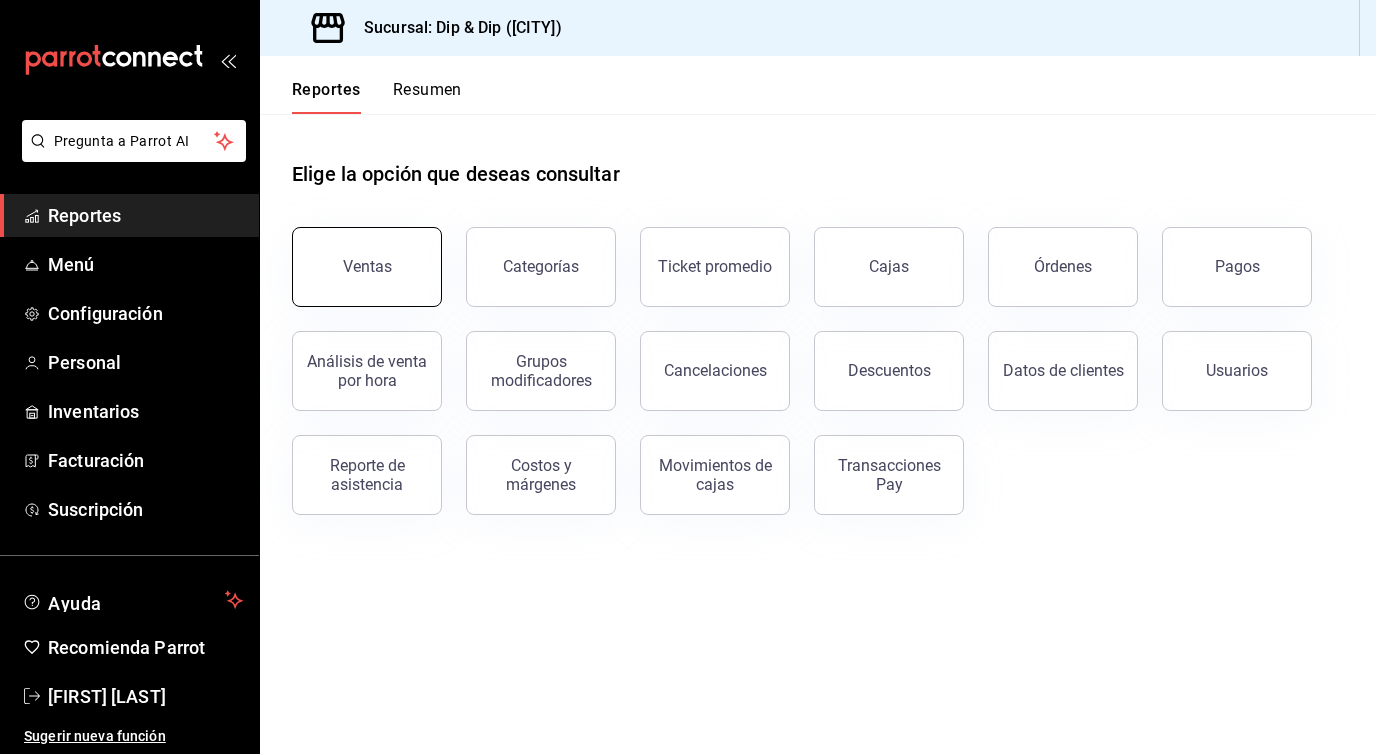 click on "Ventas" at bounding box center [367, 267] 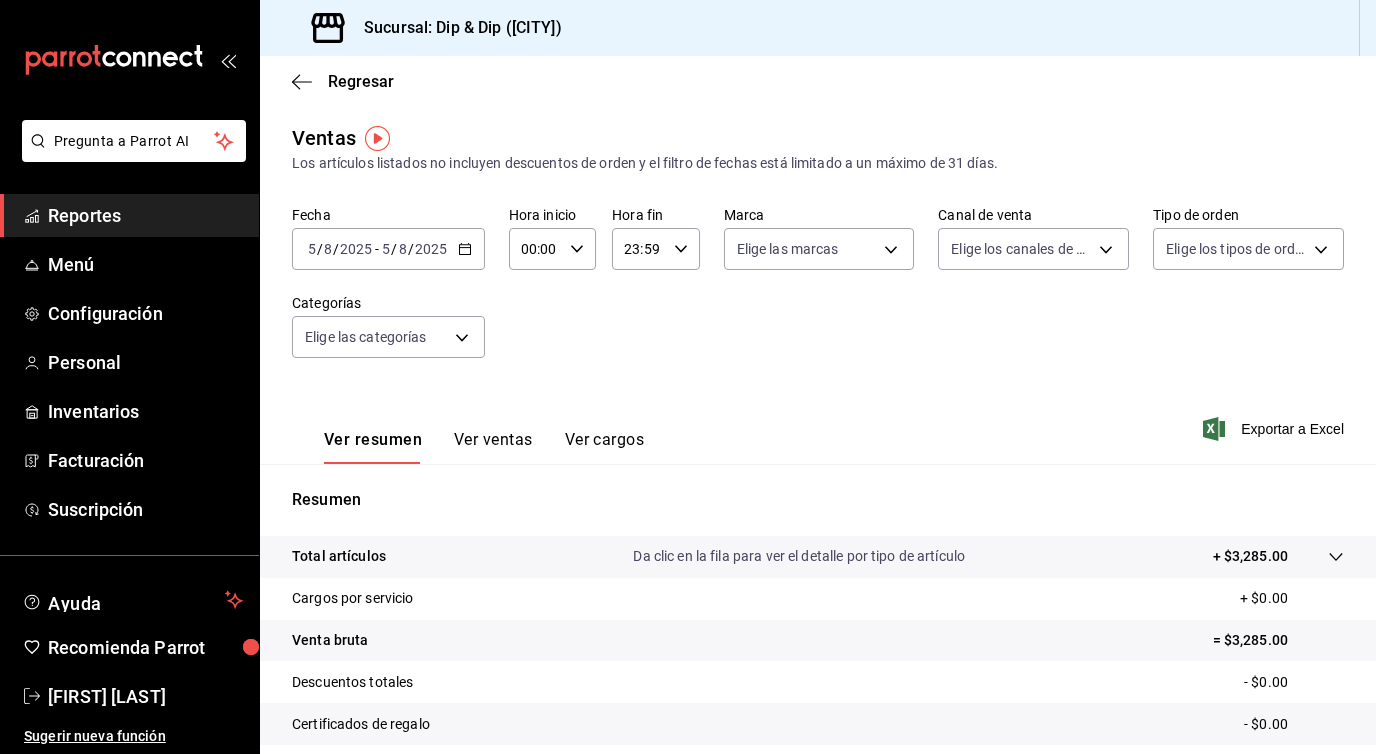 click on "2025-08-05 5 / 8 / 2025 - 2025-08-05 5 / 8 / 2025" at bounding box center [388, 249] 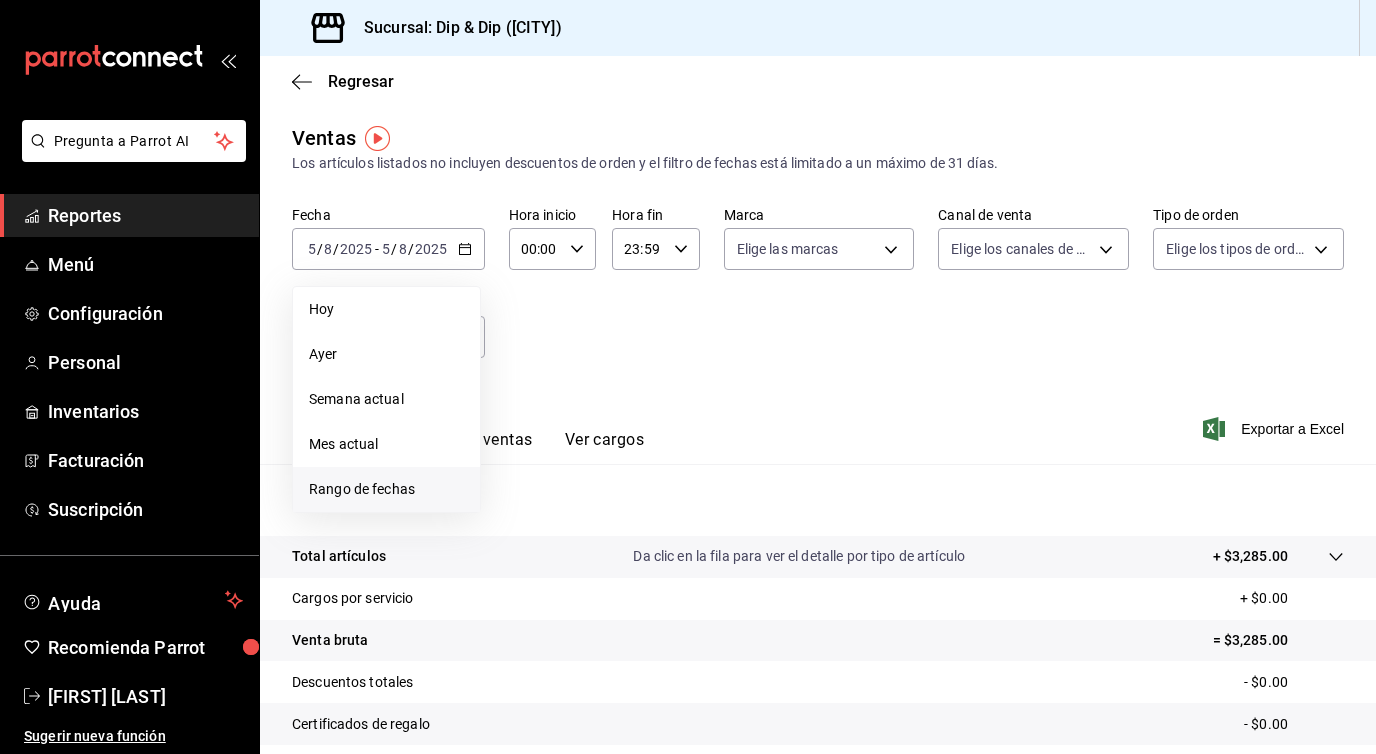 click on "Rango de fechas" at bounding box center (386, 489) 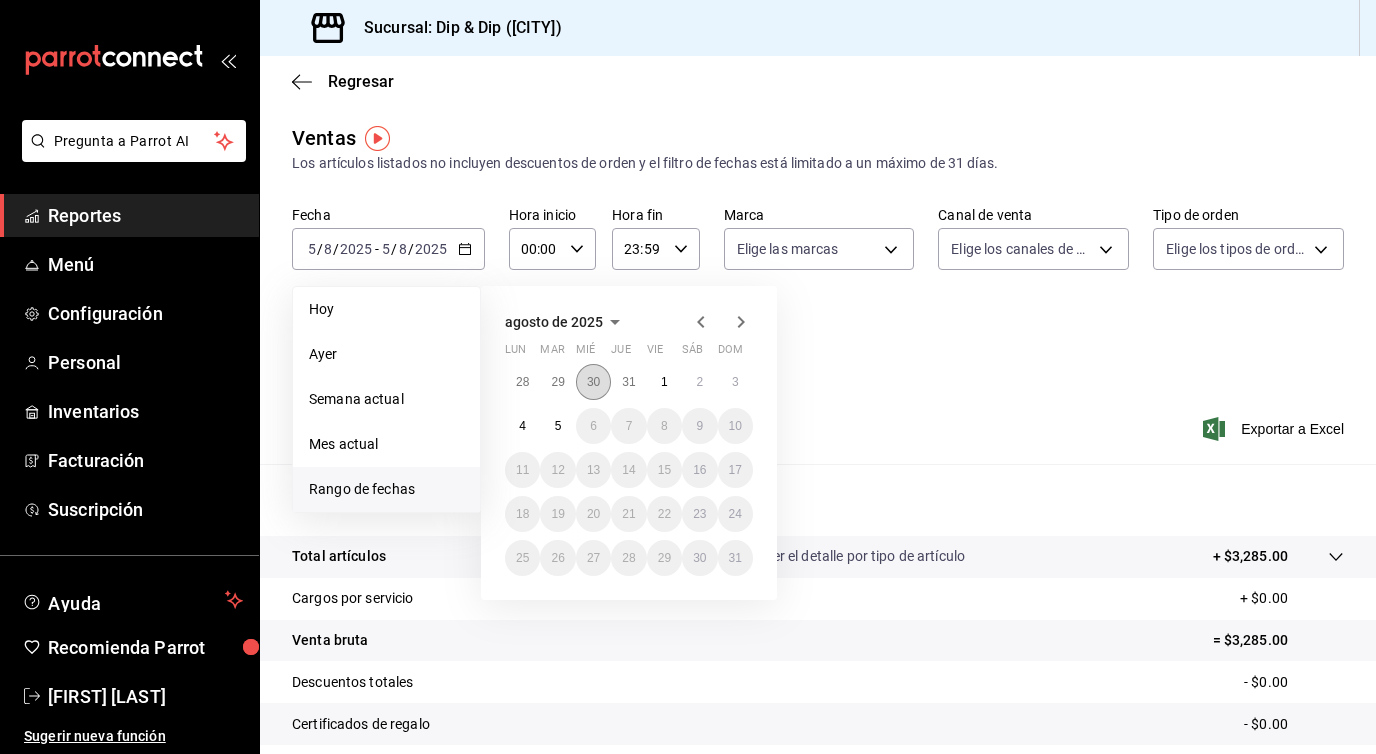 click on "30" at bounding box center (593, 382) 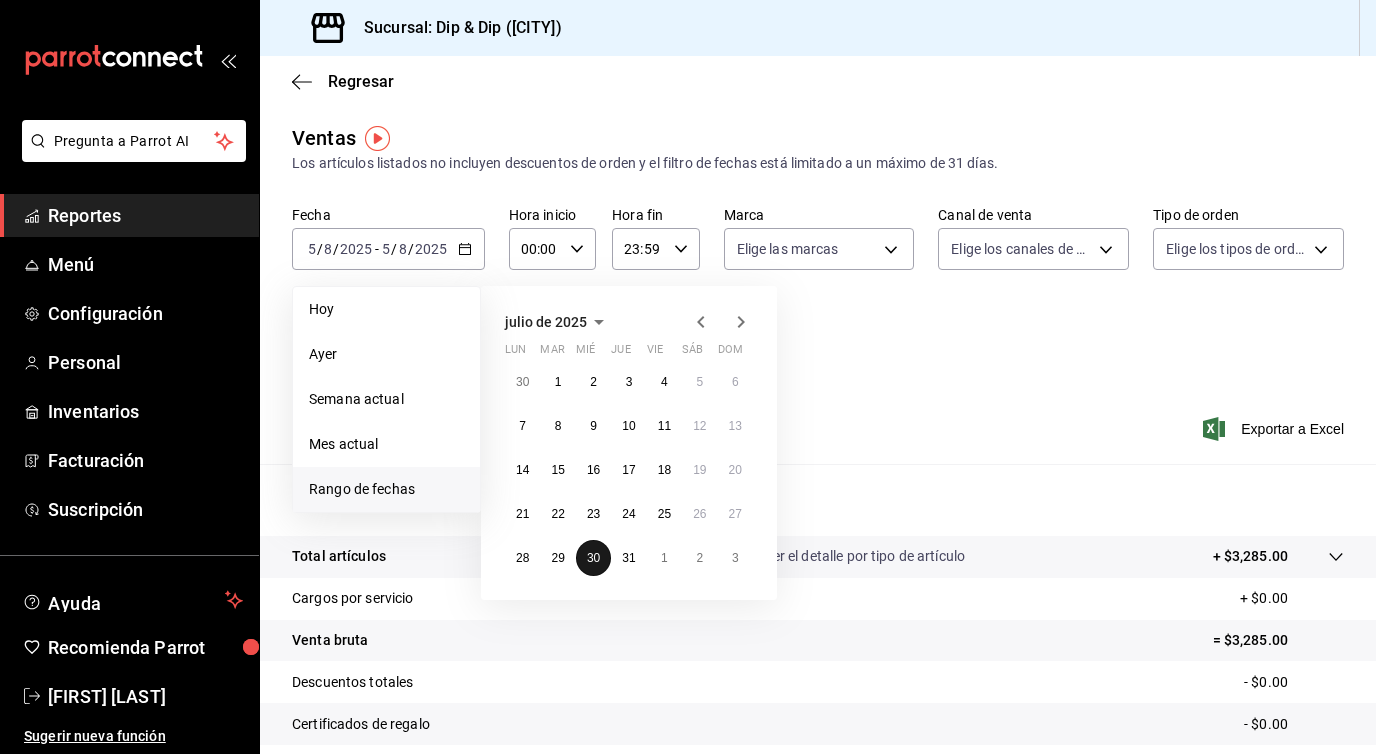 click on "30" at bounding box center (593, 558) 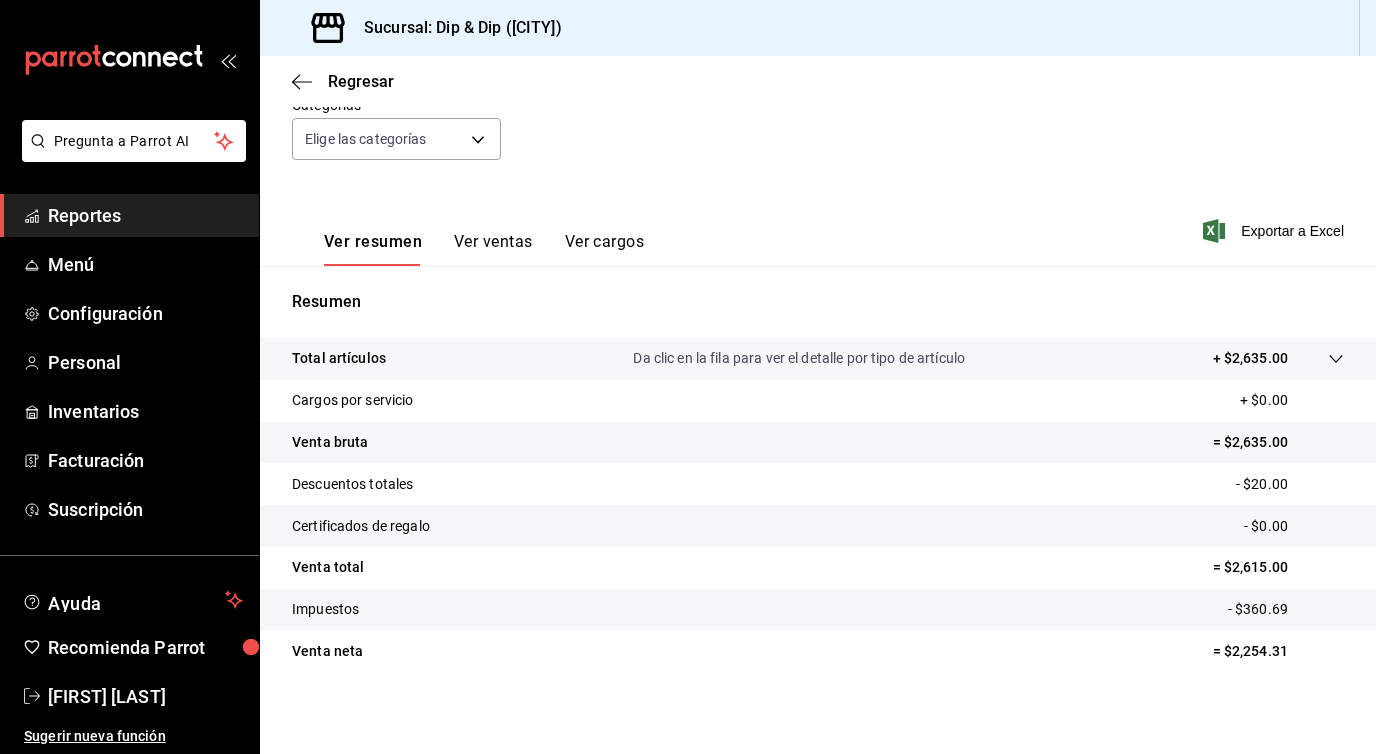 scroll, scrollTop: 204, scrollLeft: 0, axis: vertical 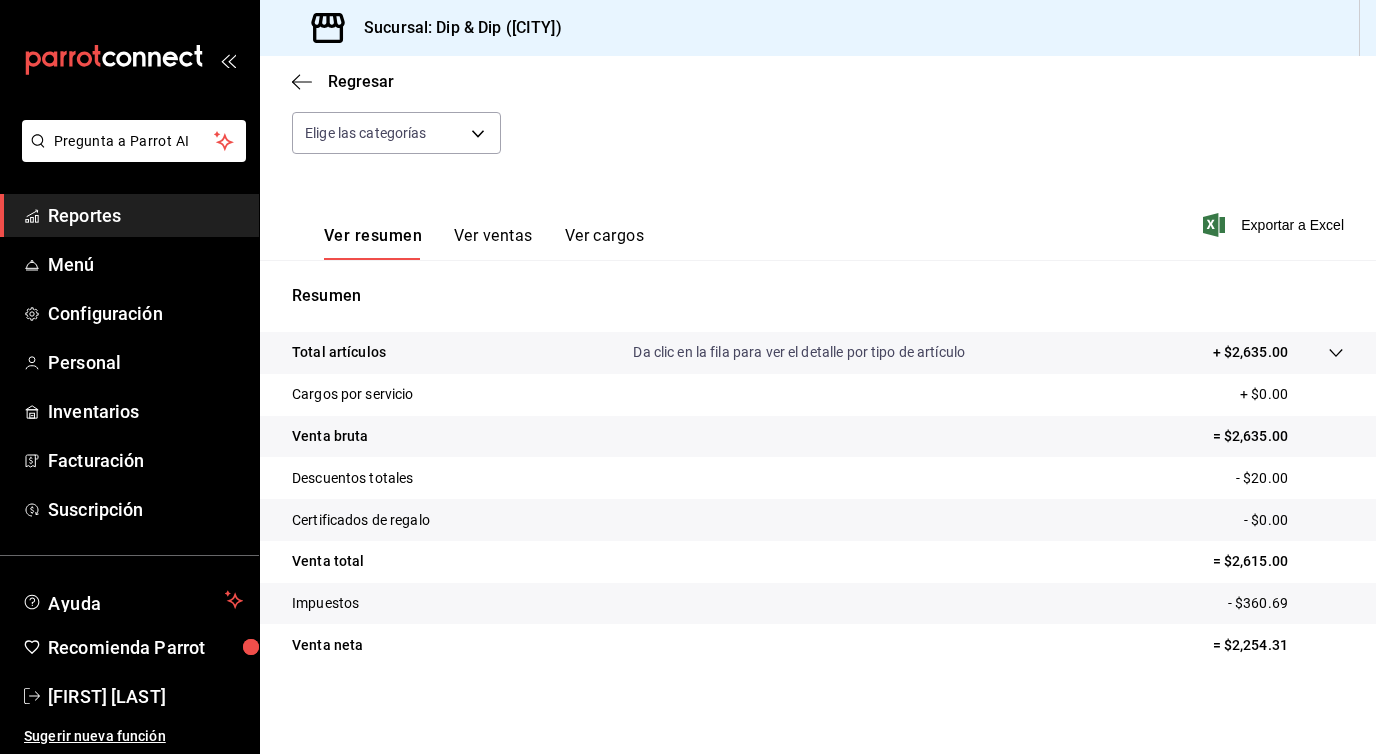 click on "Ver ventas" at bounding box center [493, 243] 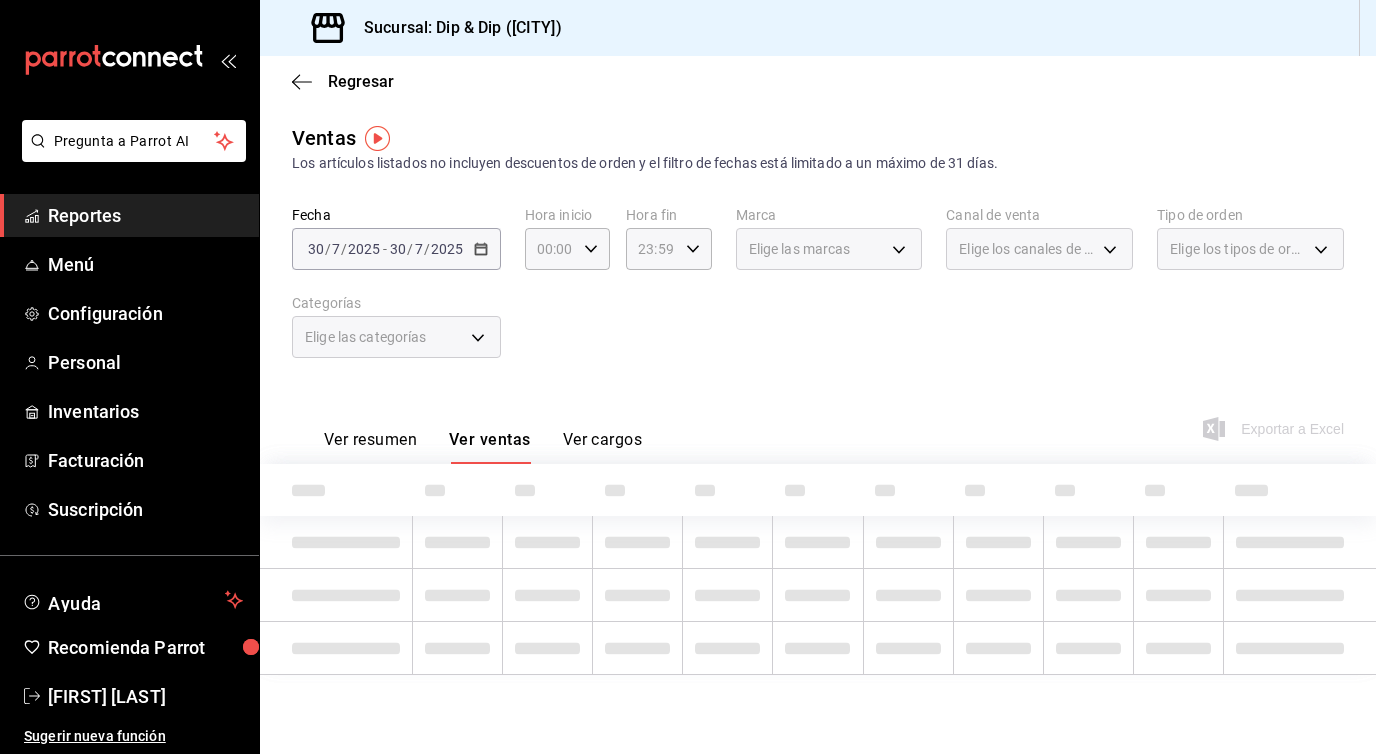 scroll, scrollTop: 0, scrollLeft: 0, axis: both 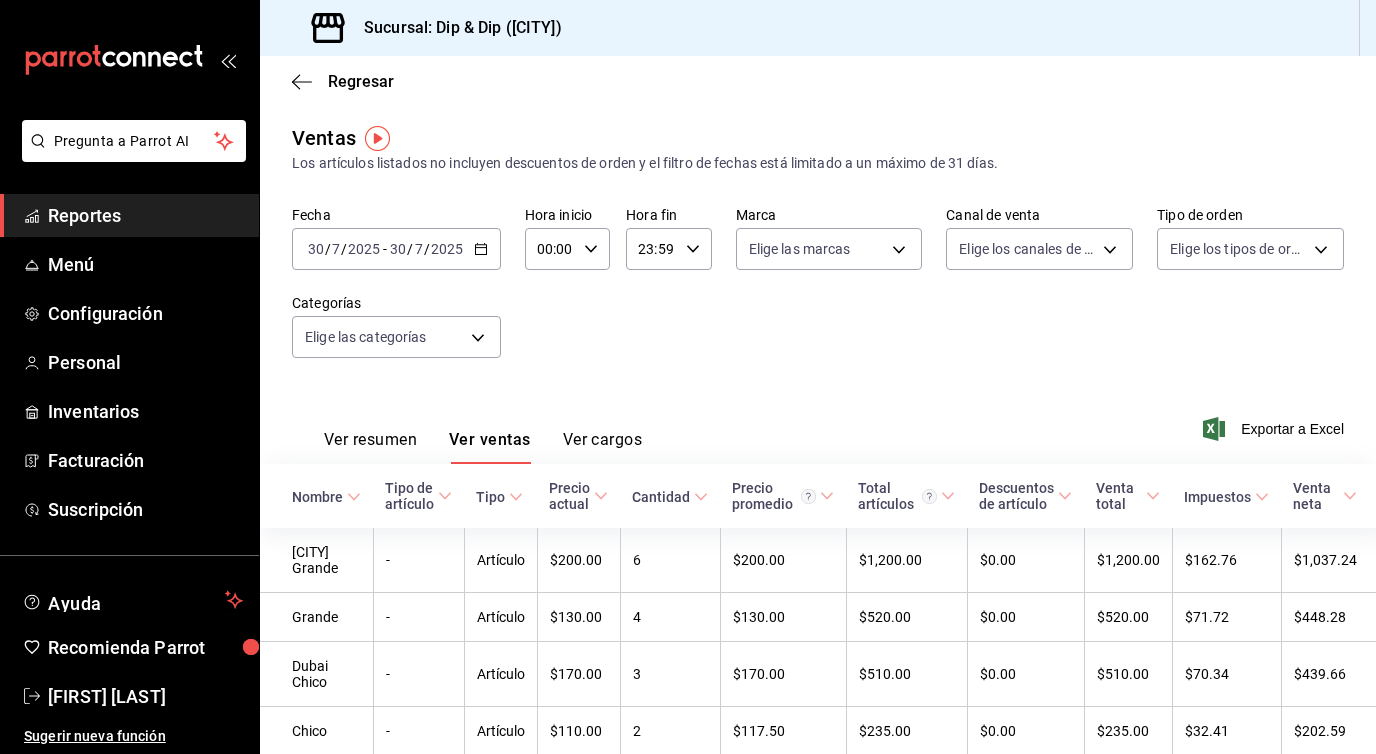 click on "Regresar" at bounding box center (818, 81) 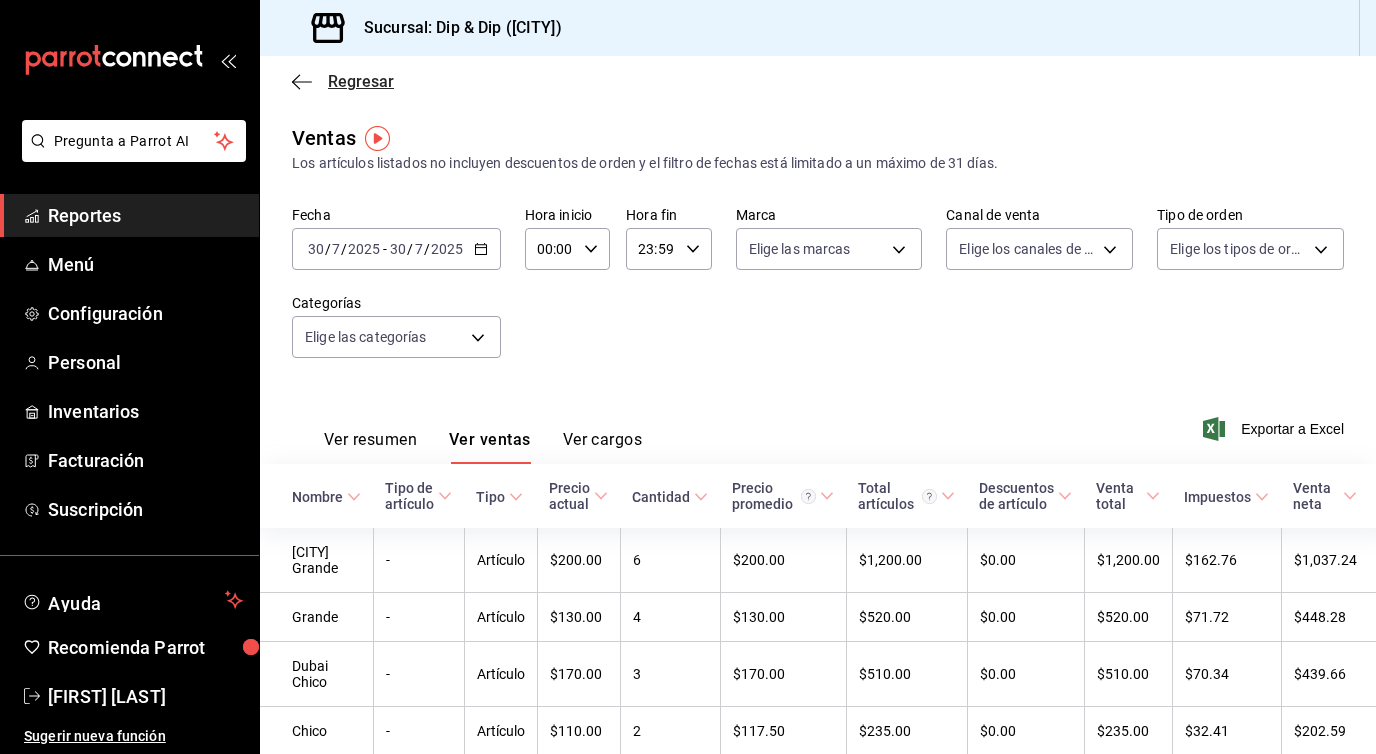 click 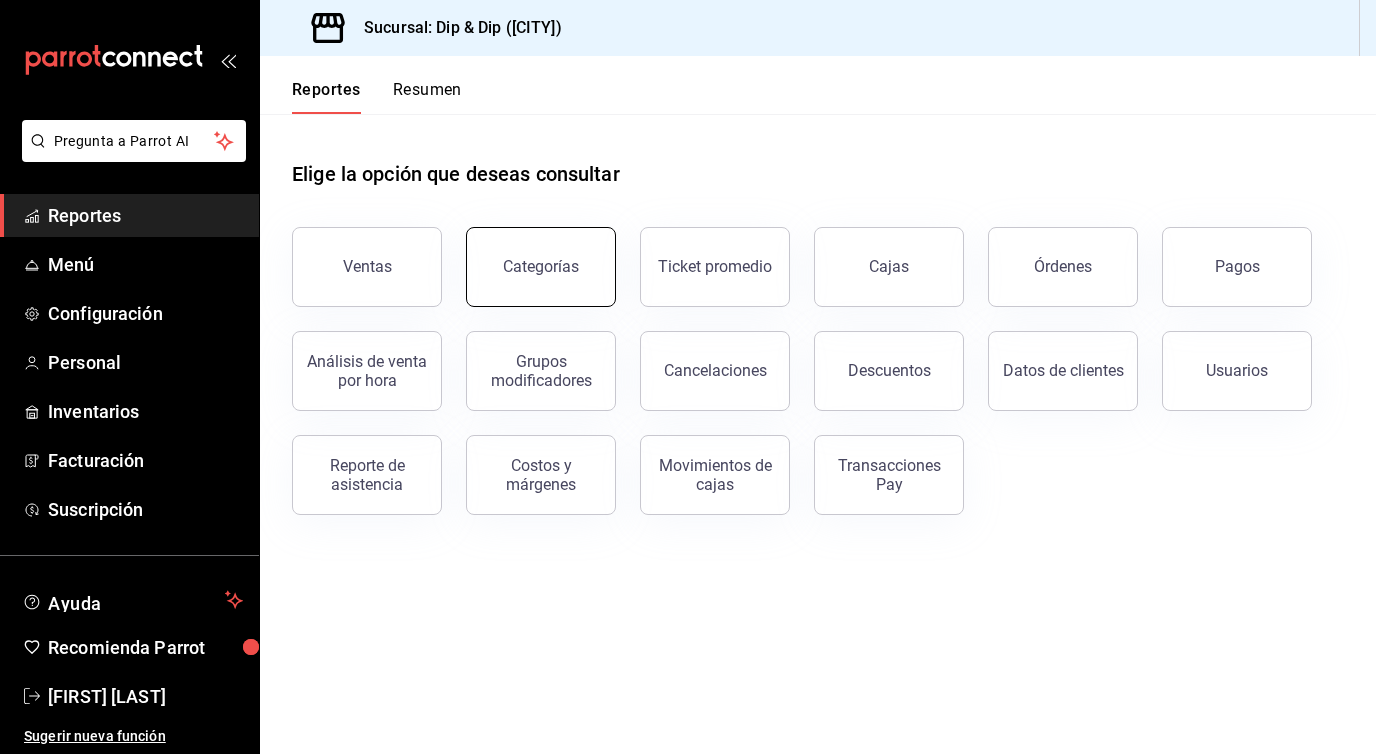 click on "Categorías" at bounding box center (541, 267) 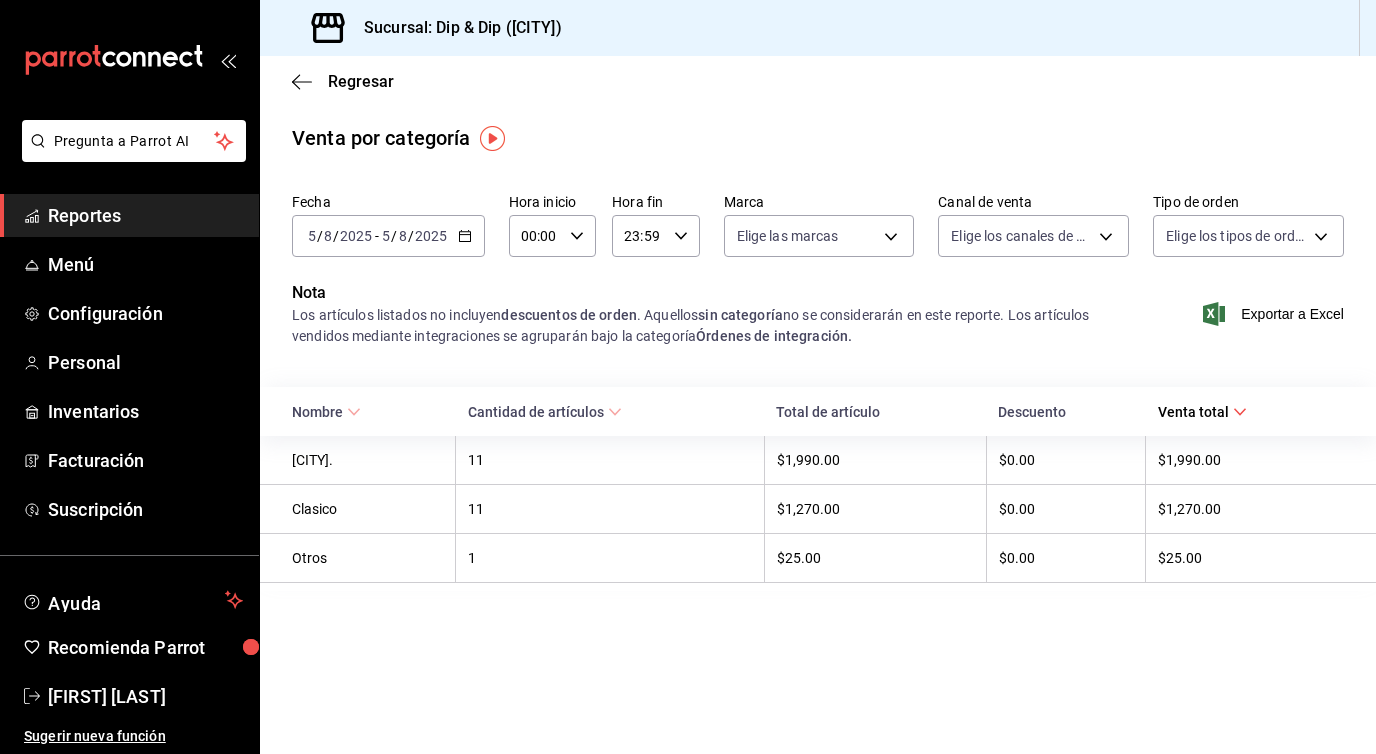 click on "2025-08-05 5 / 8 / 2025 - 2025-08-05 5 / 8 / 2025" at bounding box center [388, 236] 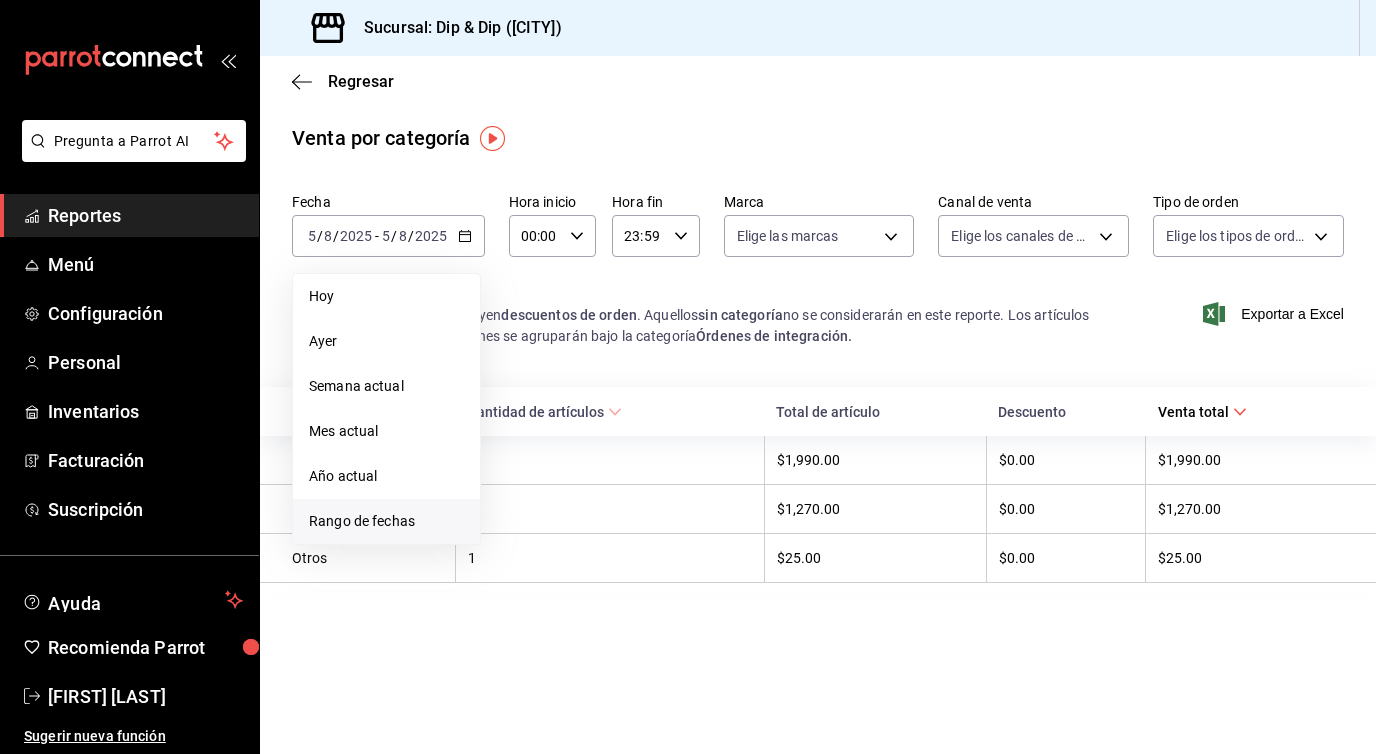 click on "Rango de fechas" at bounding box center (386, 521) 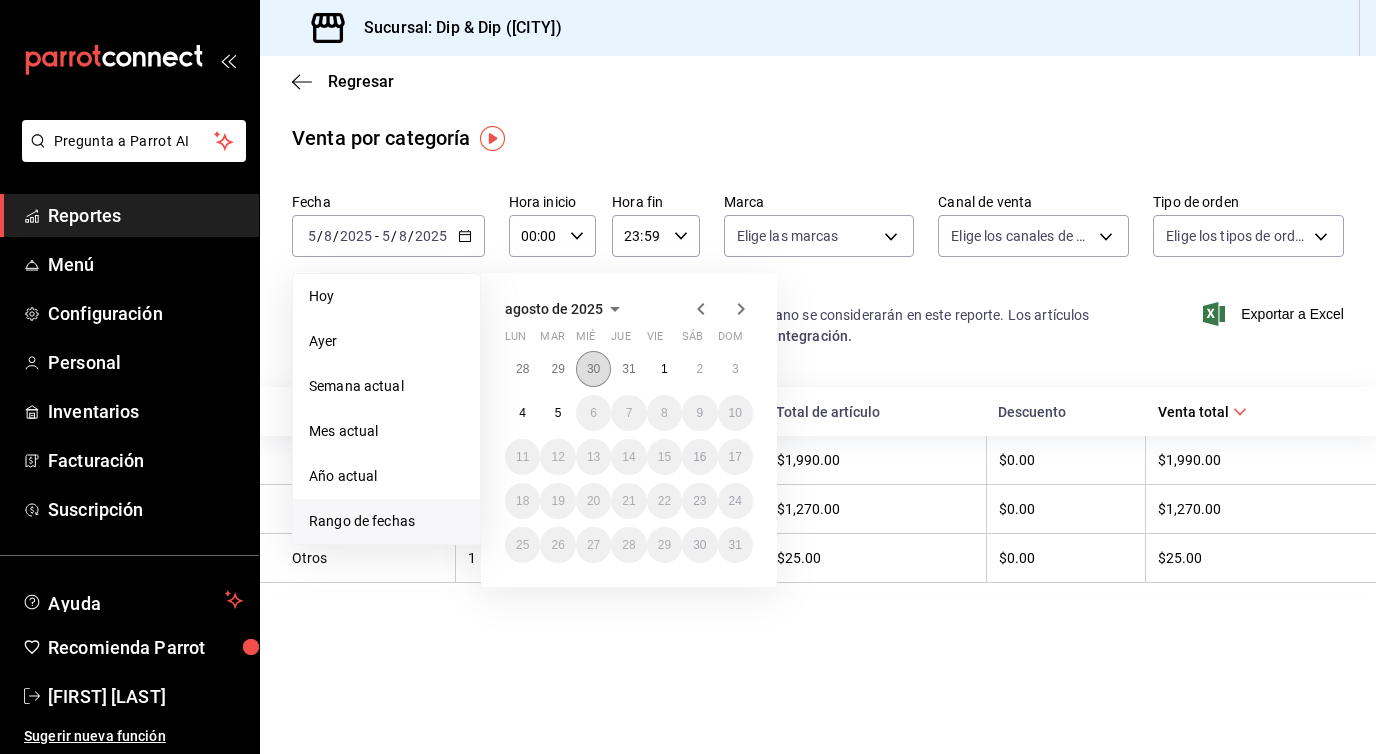 click on "30" at bounding box center [593, 369] 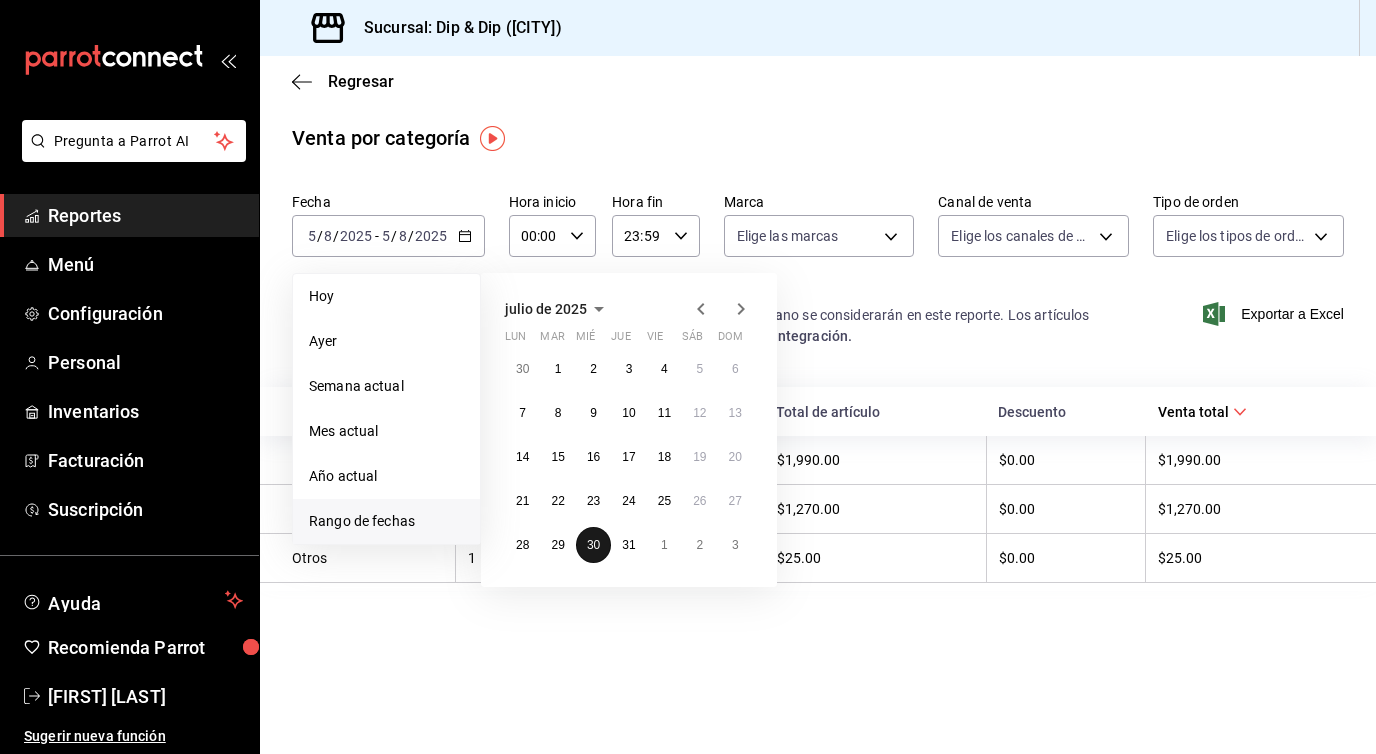 click on "30" at bounding box center (593, 545) 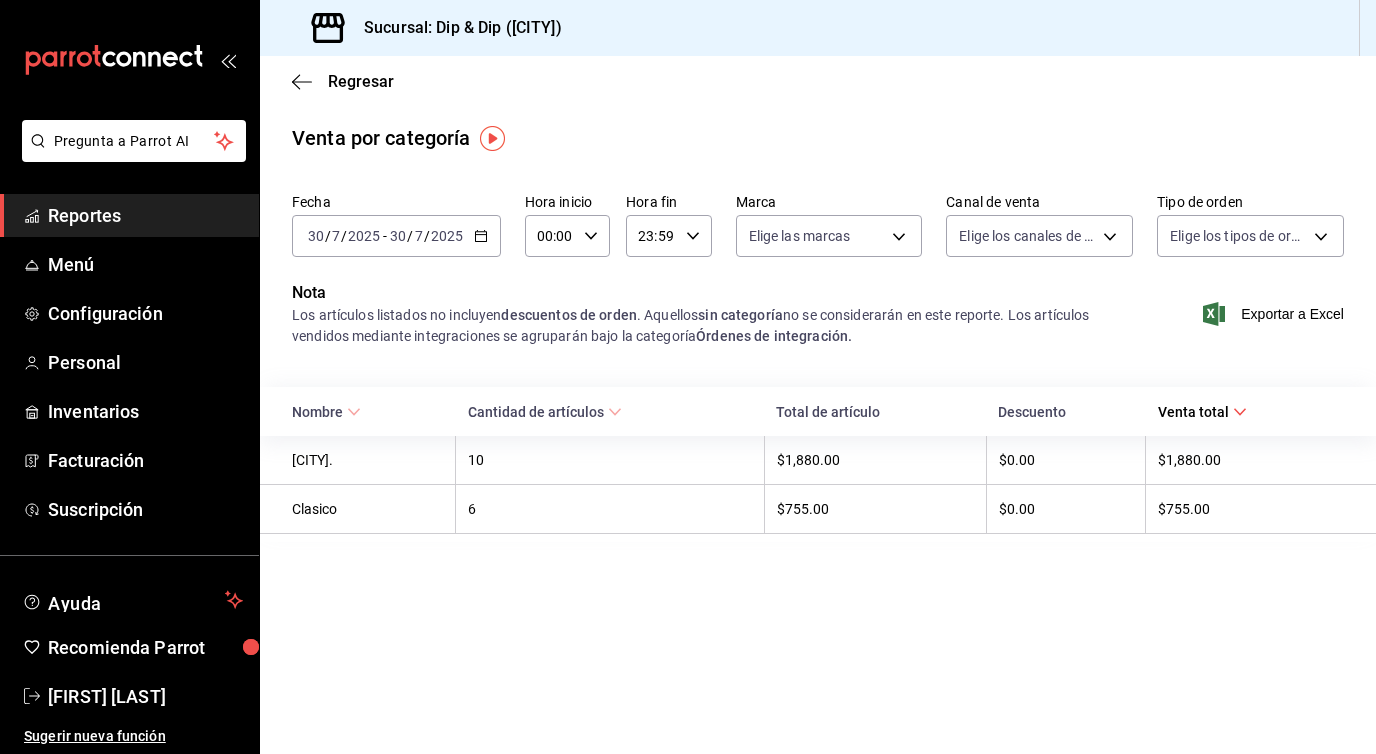 click 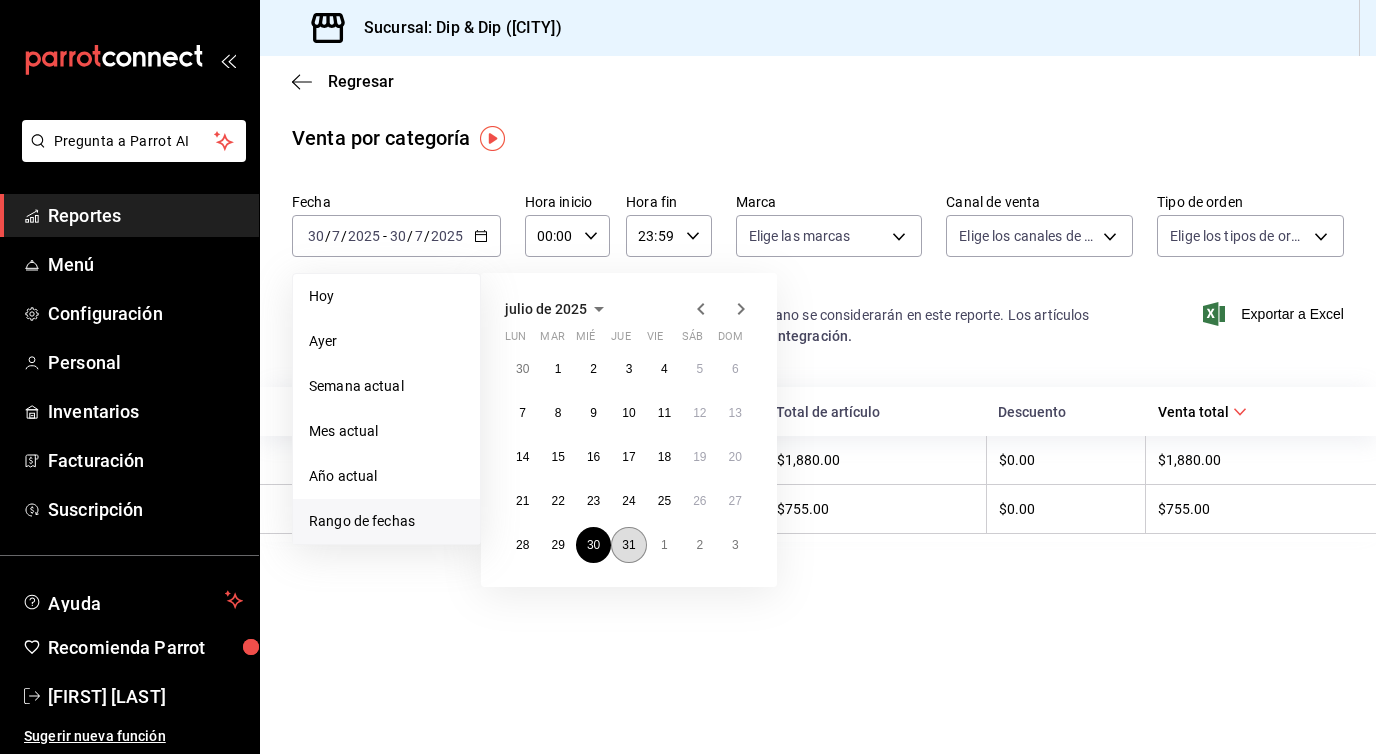 click on "31" at bounding box center (628, 545) 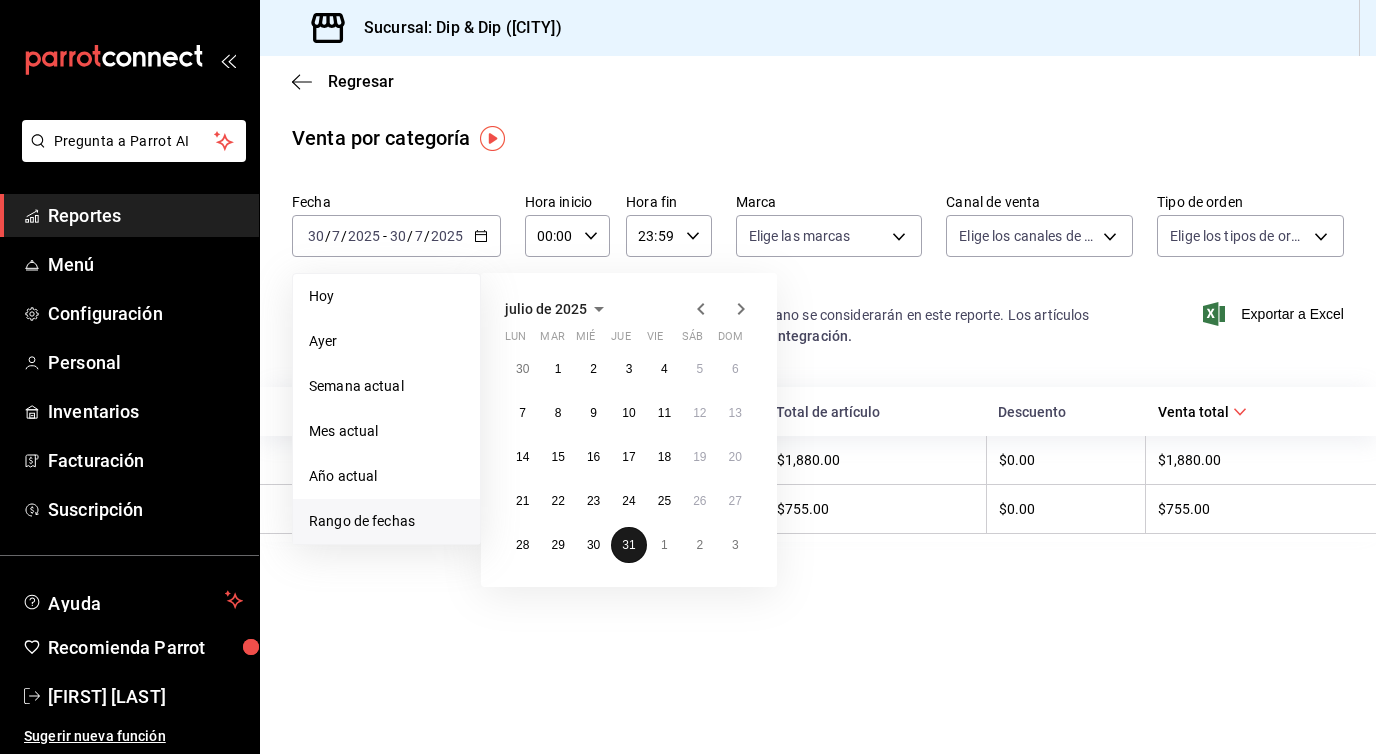 click on "31" at bounding box center (628, 545) 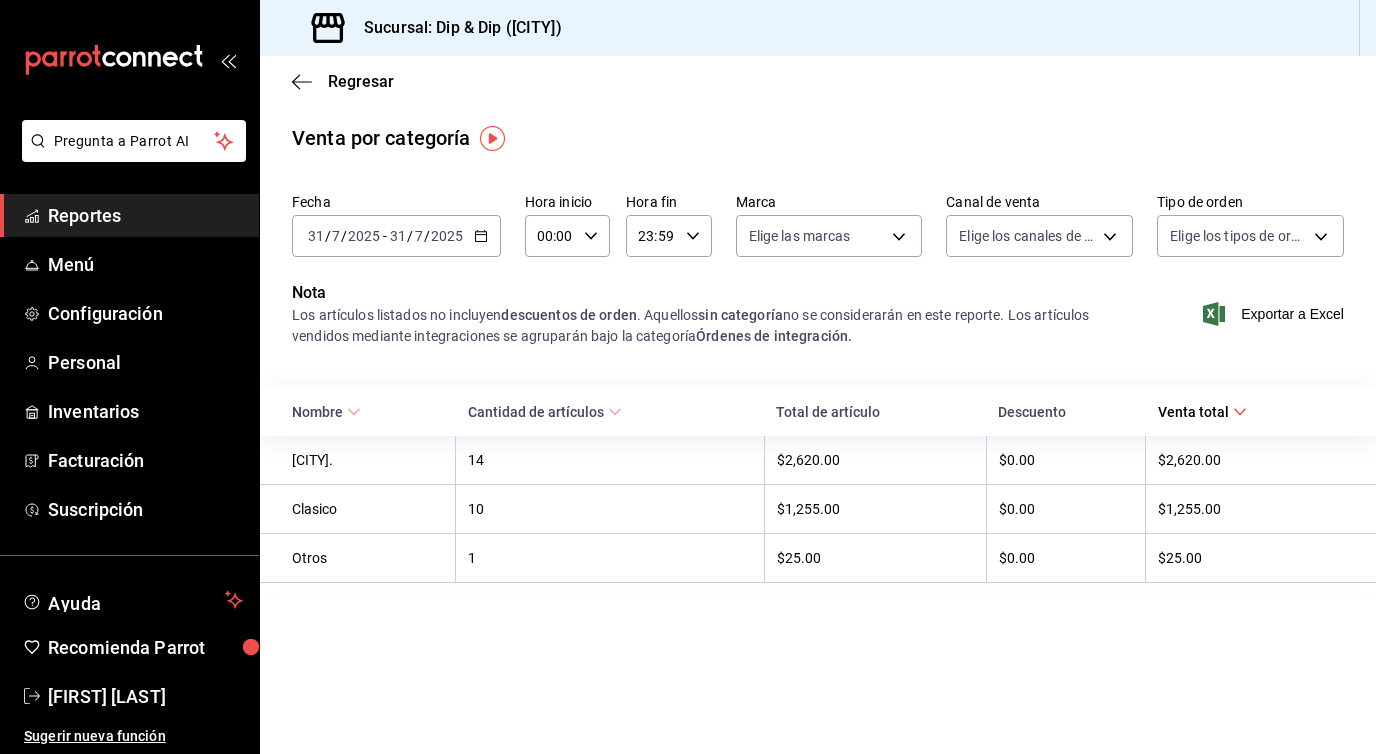 click on "2025-07-31 31 / 7 / 2025 - 2025-07-31 31 / 7 / 2025" at bounding box center (396, 236) 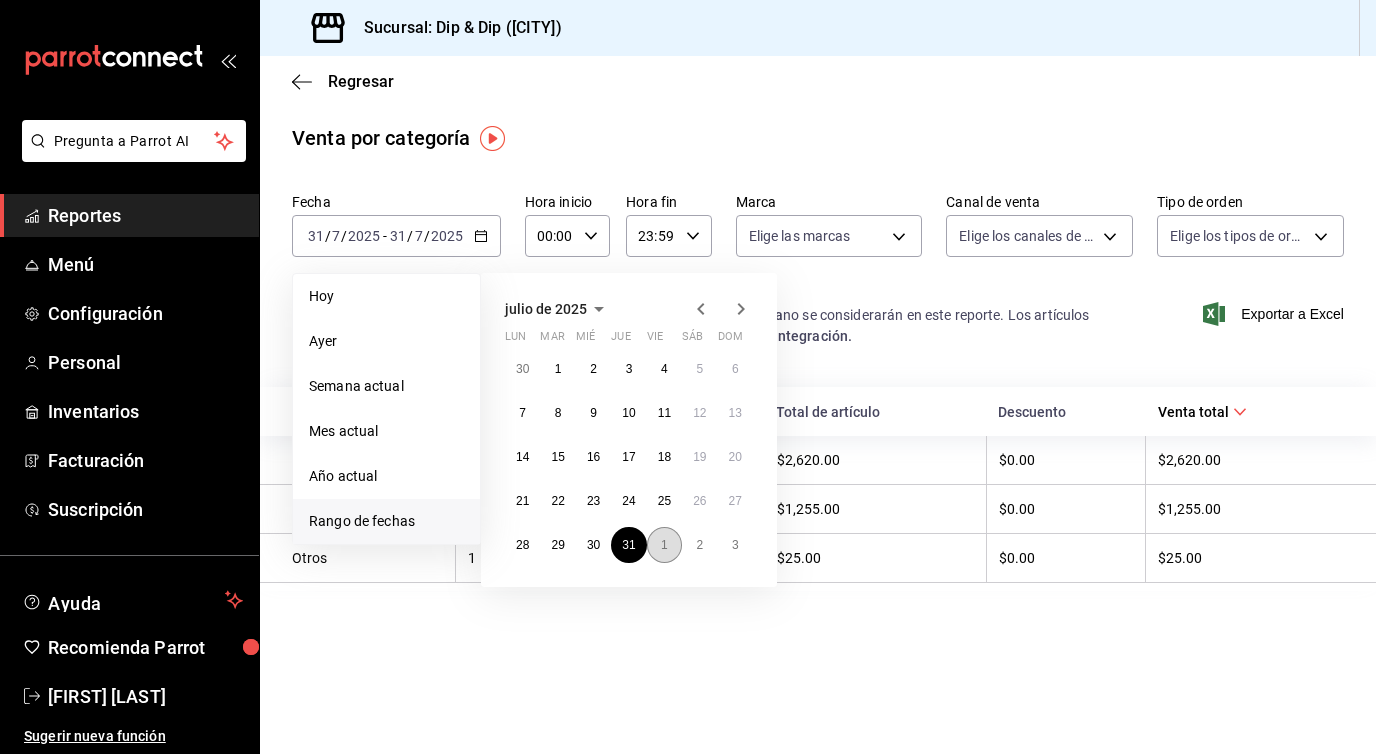 click on "1" at bounding box center (664, 545) 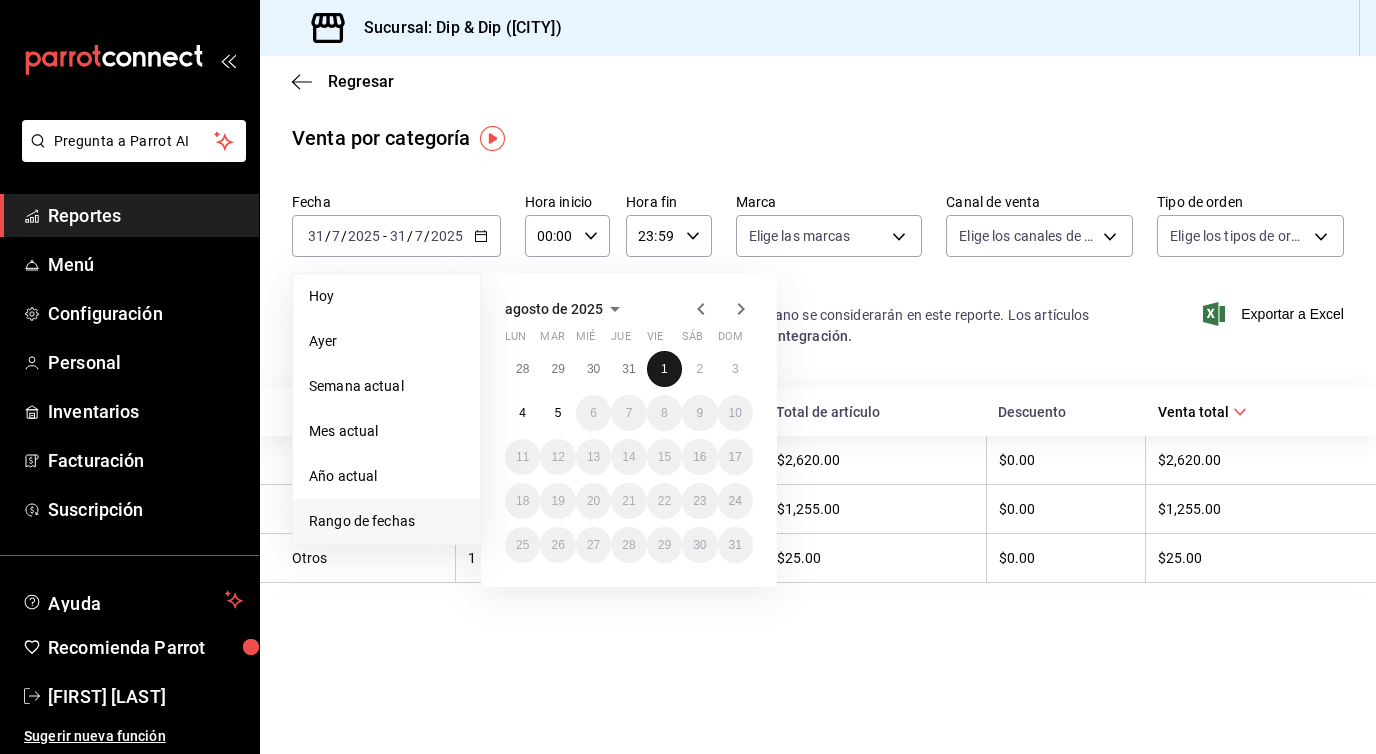 click on "1" at bounding box center [664, 369] 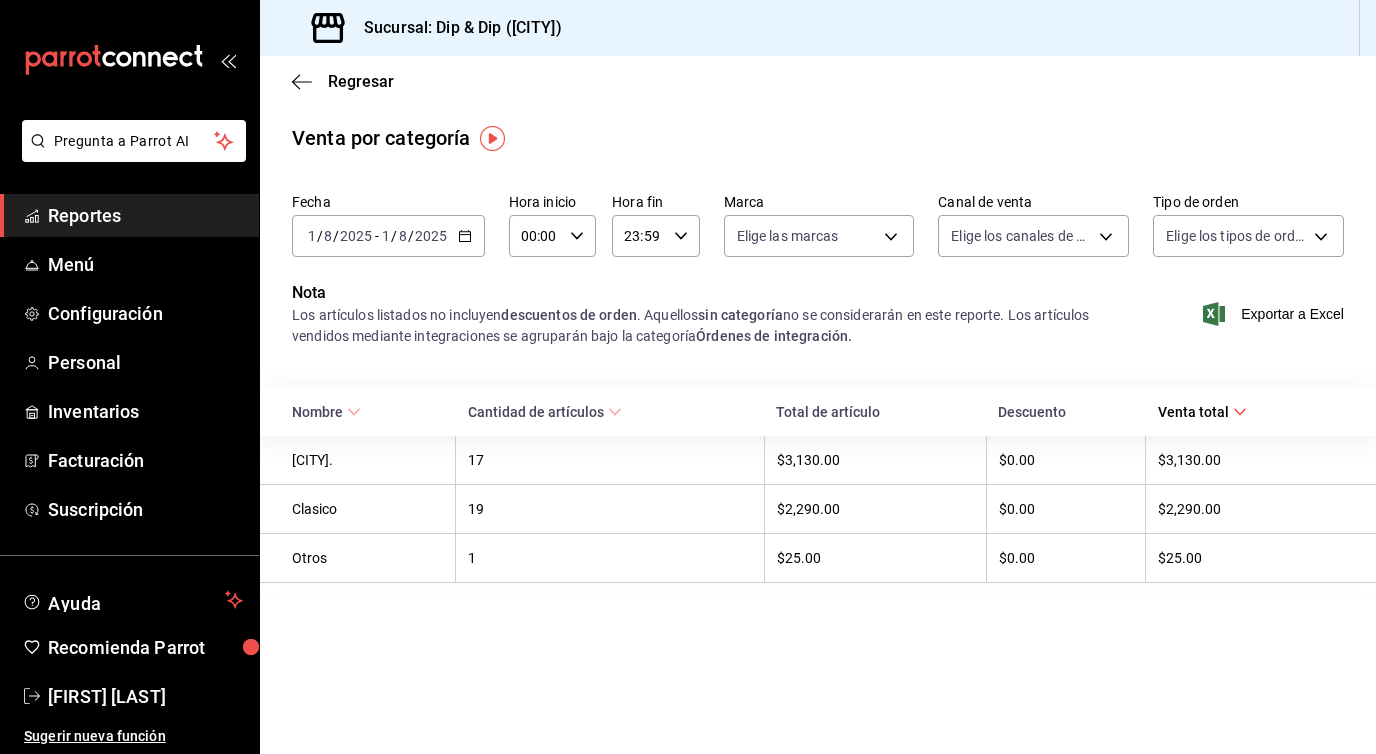 click on "2025-08-01 1 / 8 / 2025 - 2025-08-01 1 / 8 / 2025" at bounding box center [388, 236] 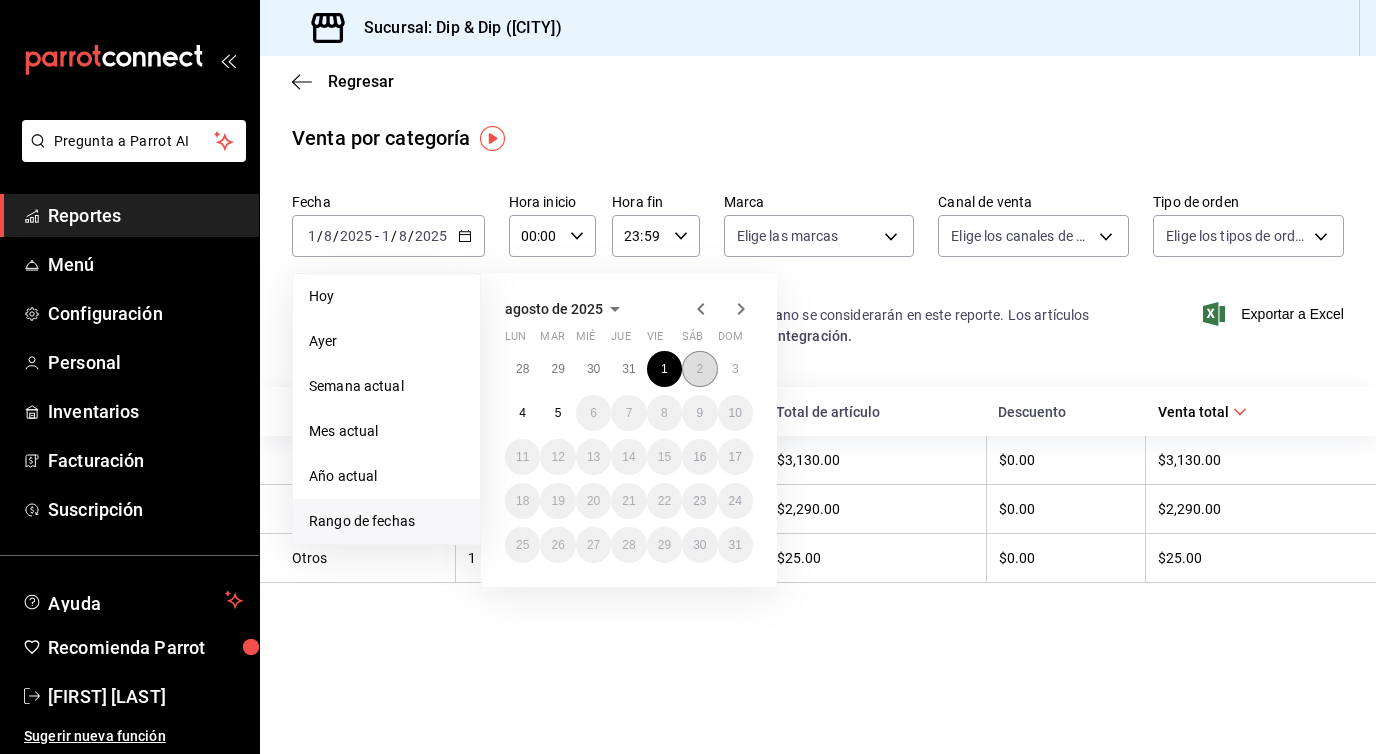 click on "2" at bounding box center [699, 369] 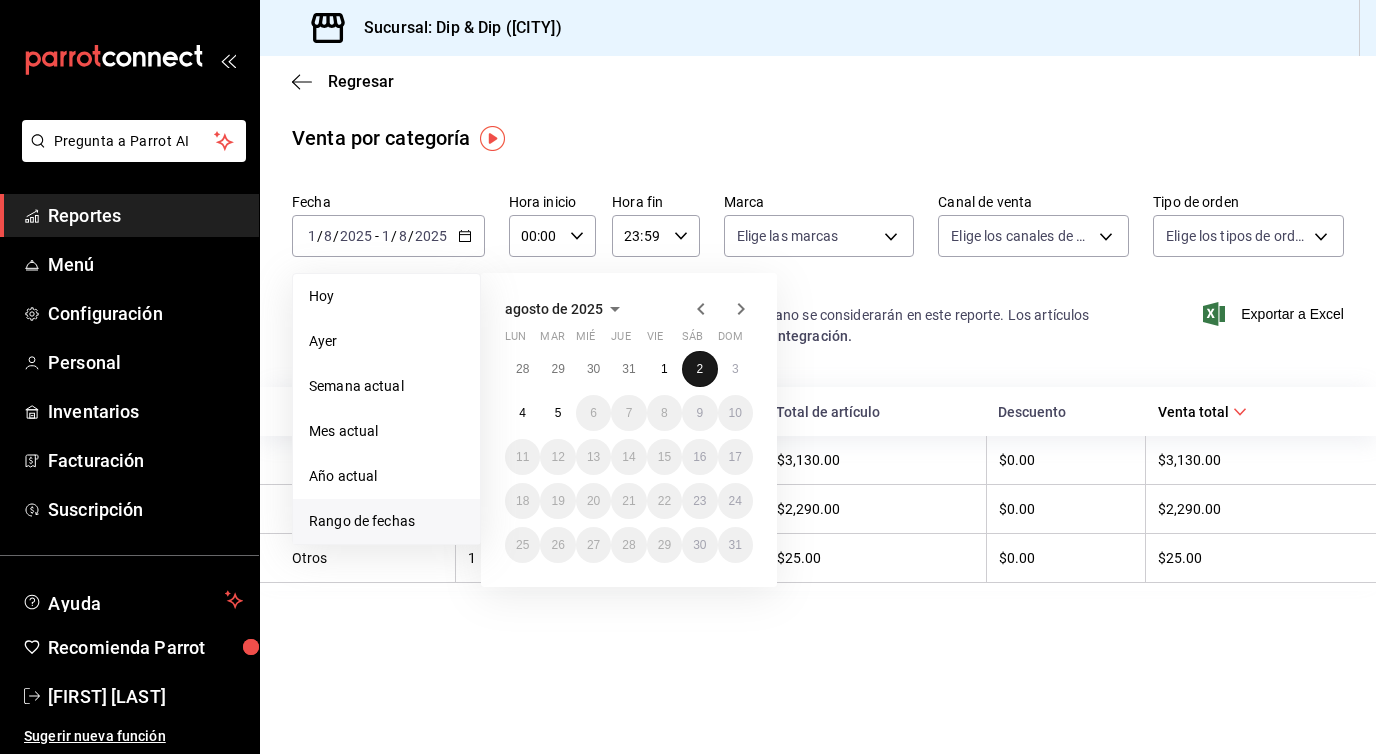 click on "2" at bounding box center (699, 369) 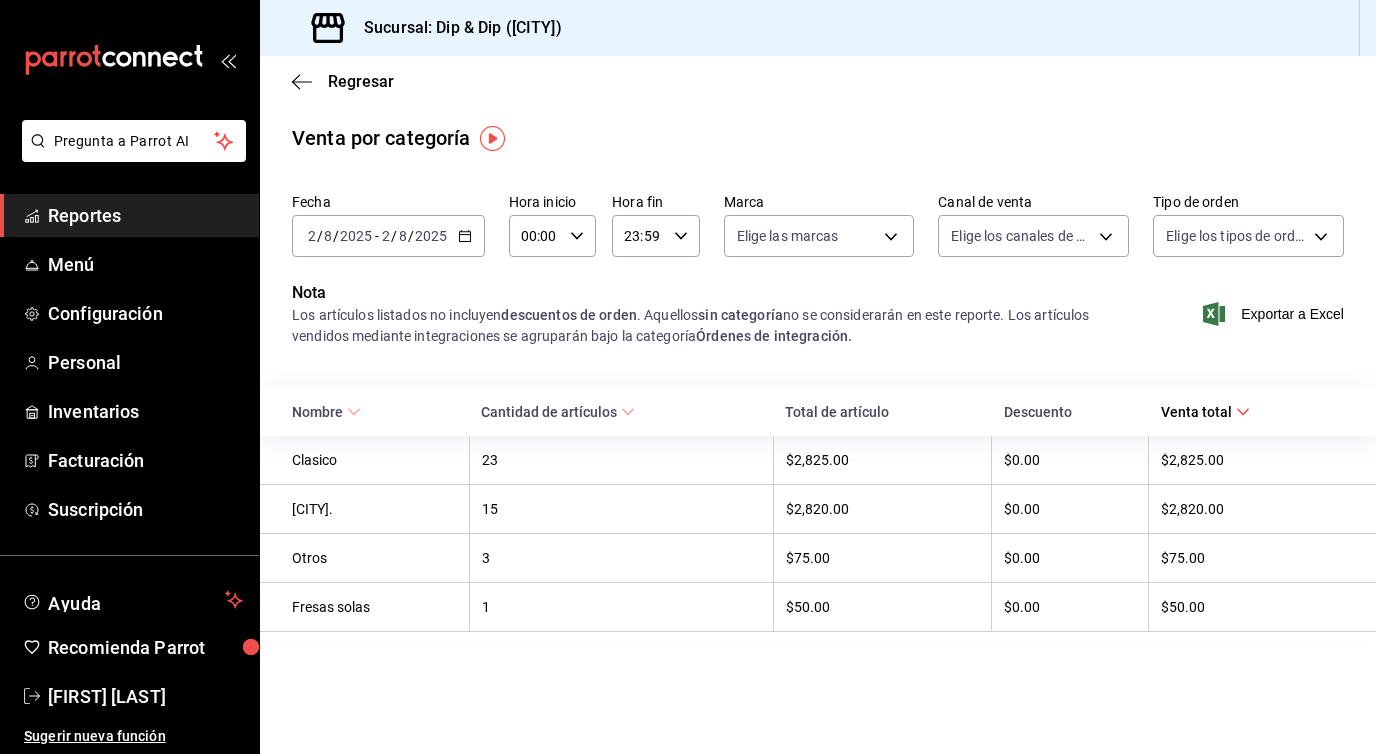 click 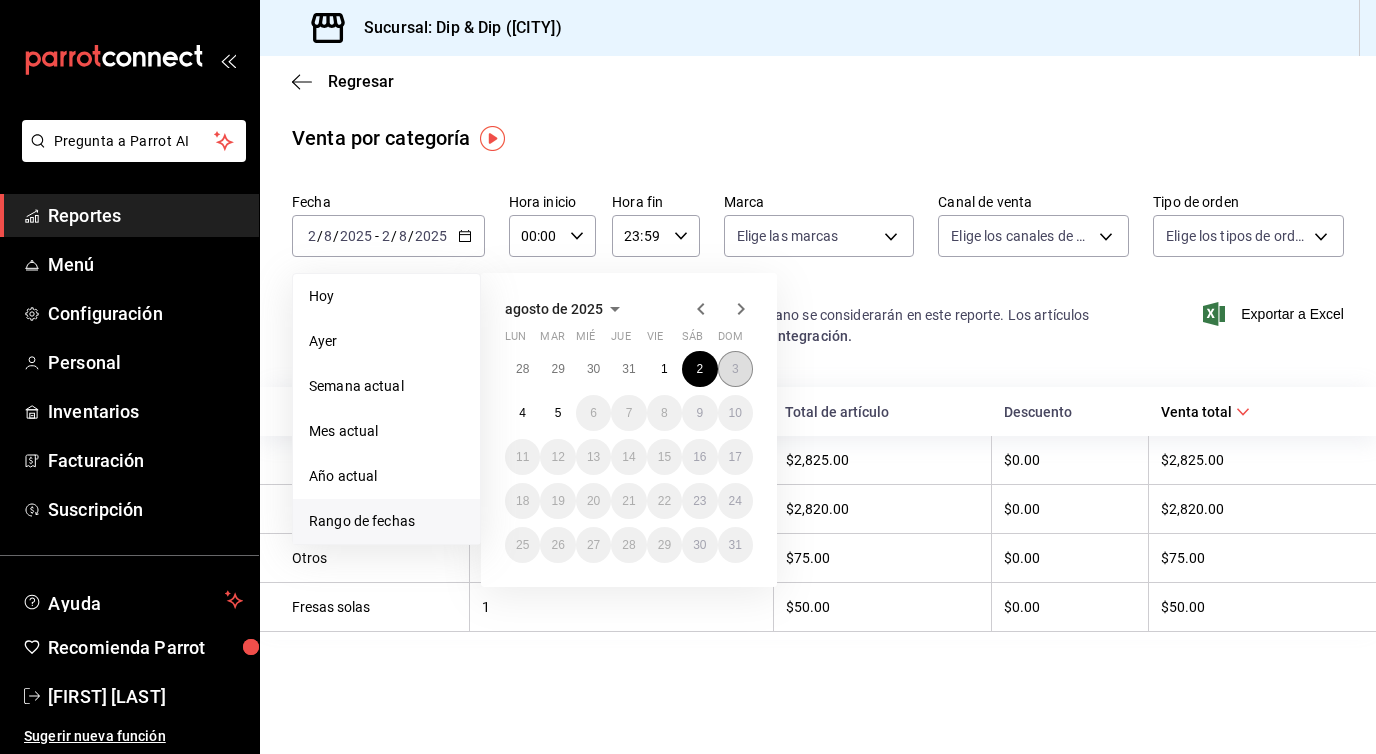 click on "3" at bounding box center (735, 369) 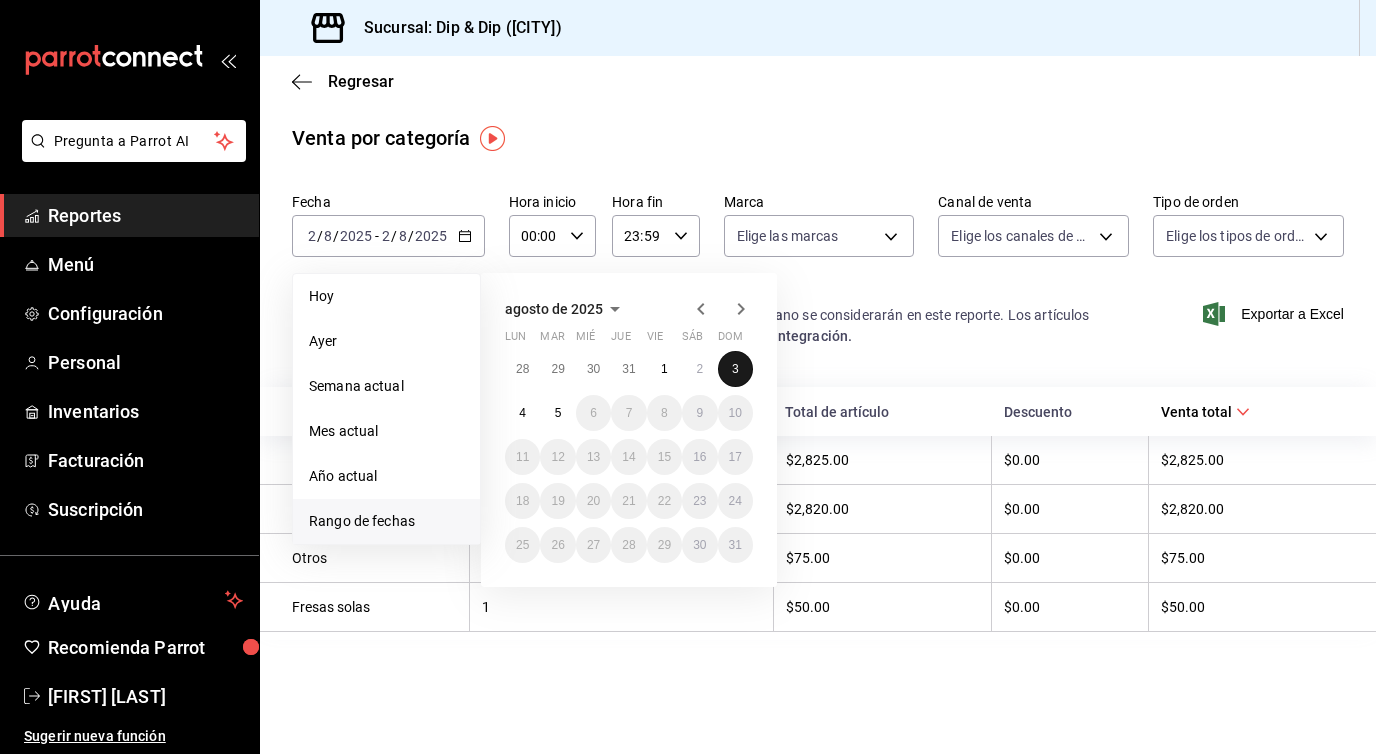 click on "3" at bounding box center [735, 369] 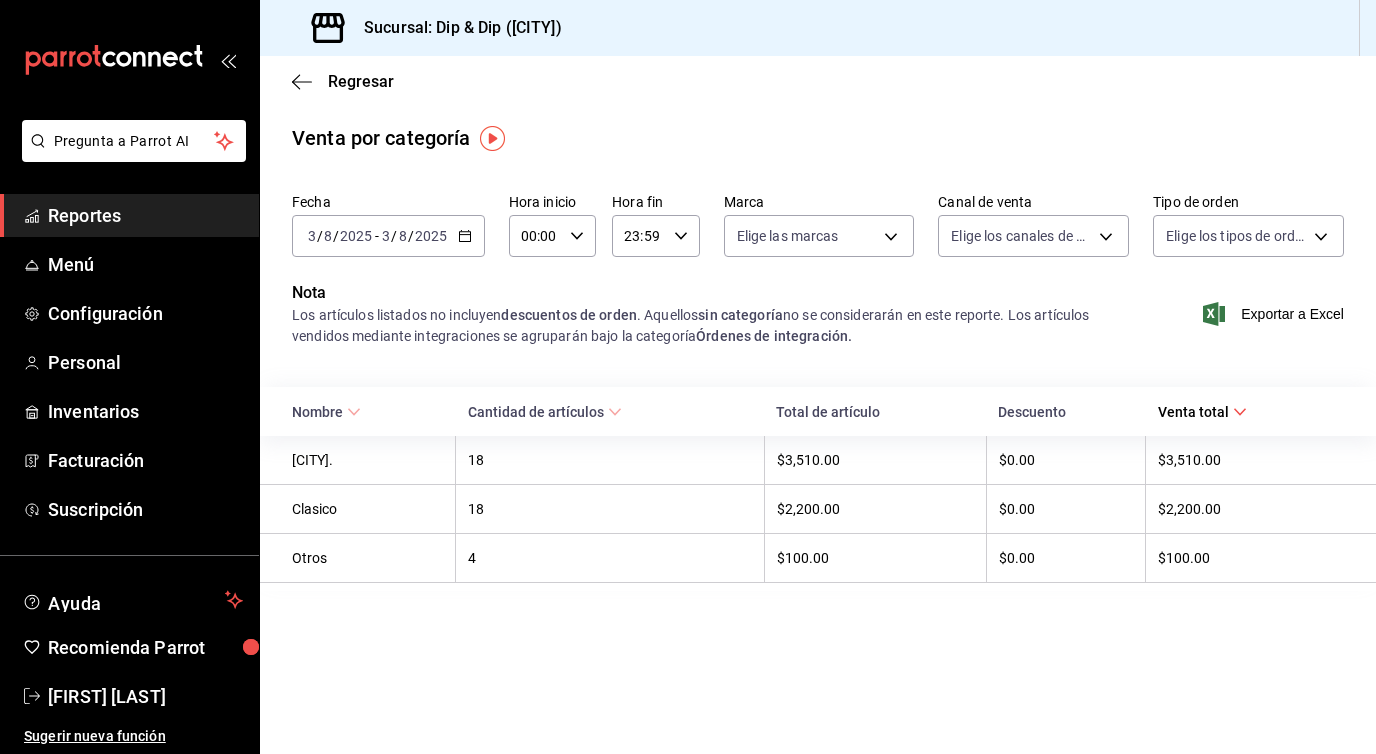 click on "2025-08-03 3 / 8 / 2025 - 2025-08-03 3 / 8 / 2025" at bounding box center (388, 236) 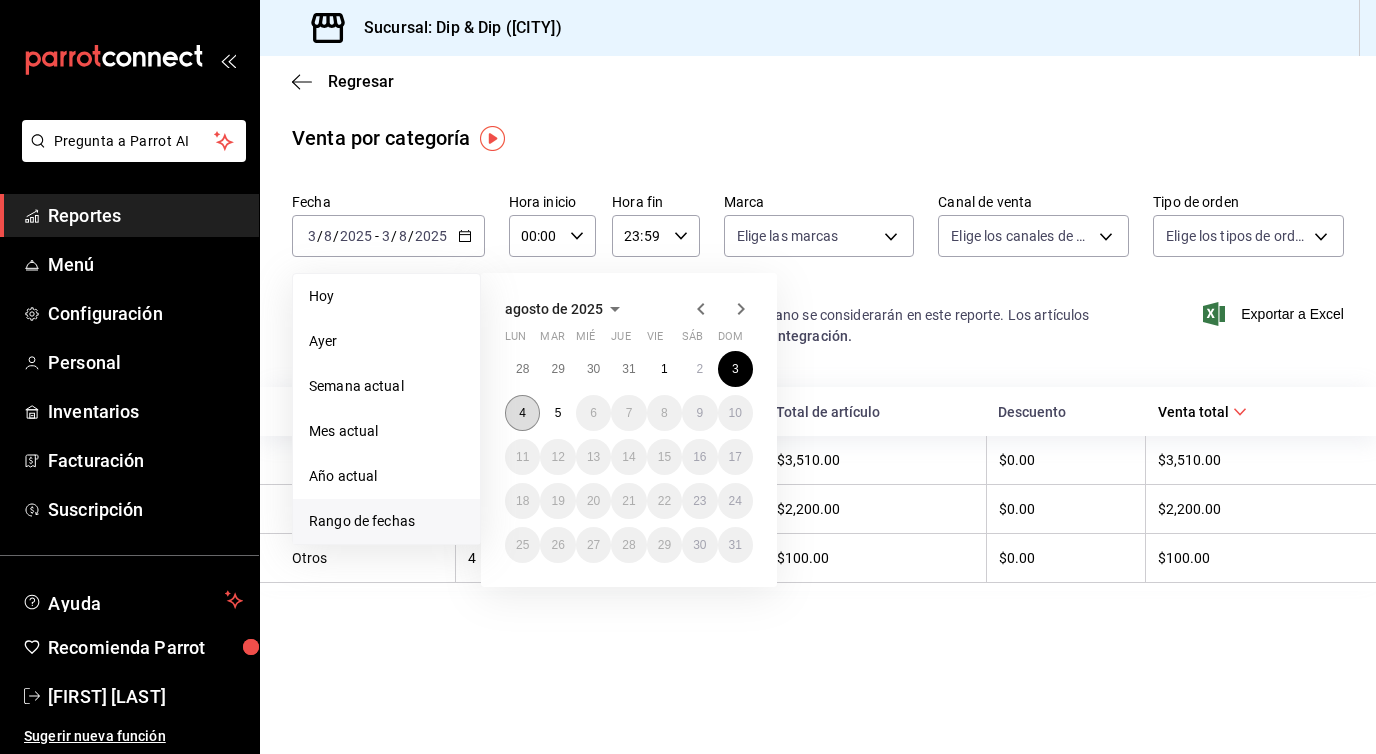 click on "4" at bounding box center [522, 413] 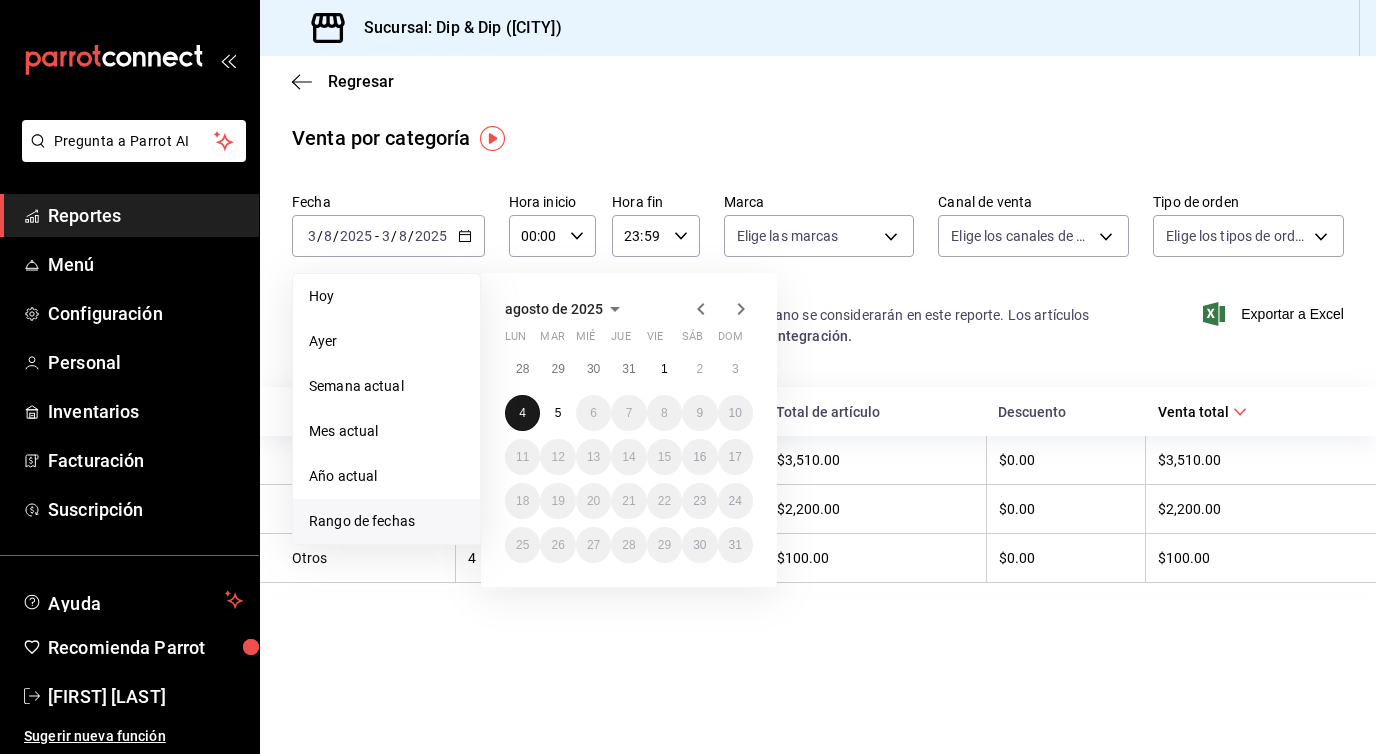 click on "4" at bounding box center [522, 413] 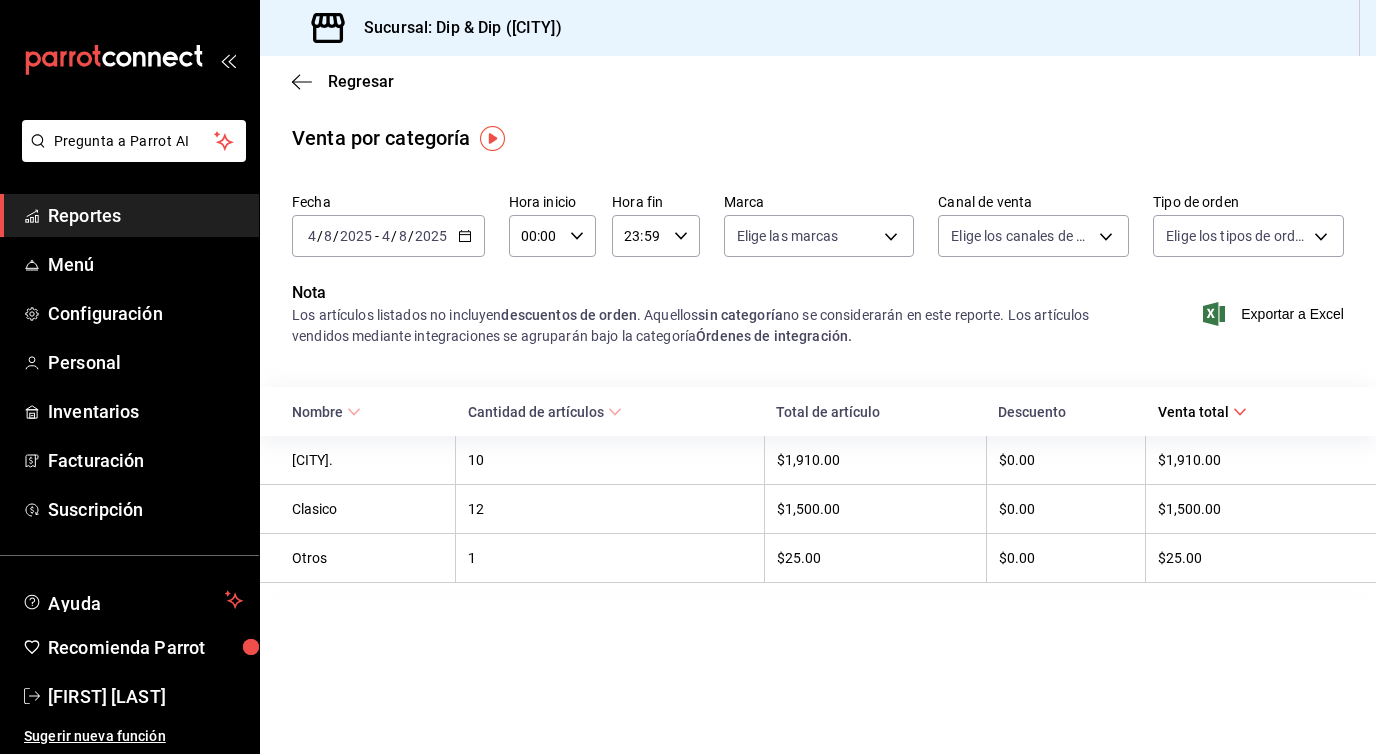 click on "2025-08-04 4 / 8 / 2025 - 2025-08-04 4 / 8 / 2025" at bounding box center [388, 236] 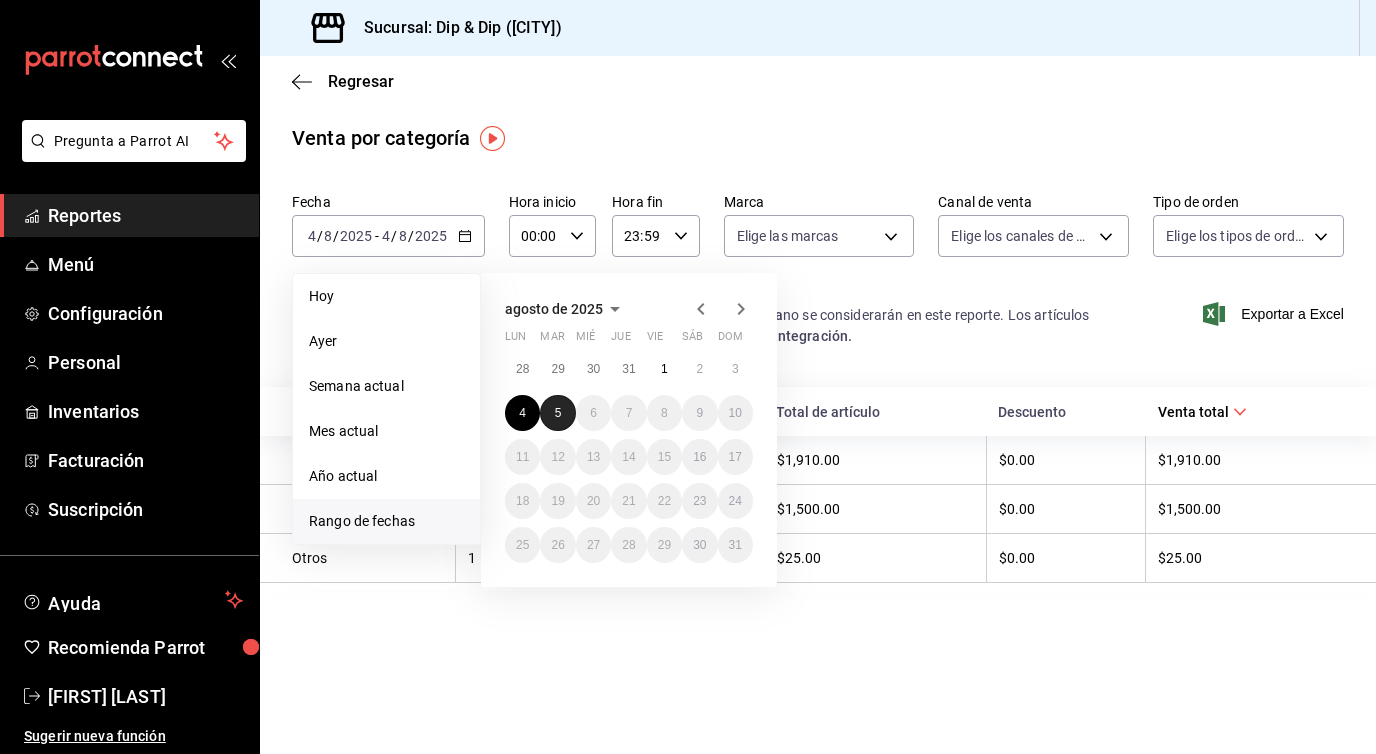 click on "5" at bounding box center (557, 413) 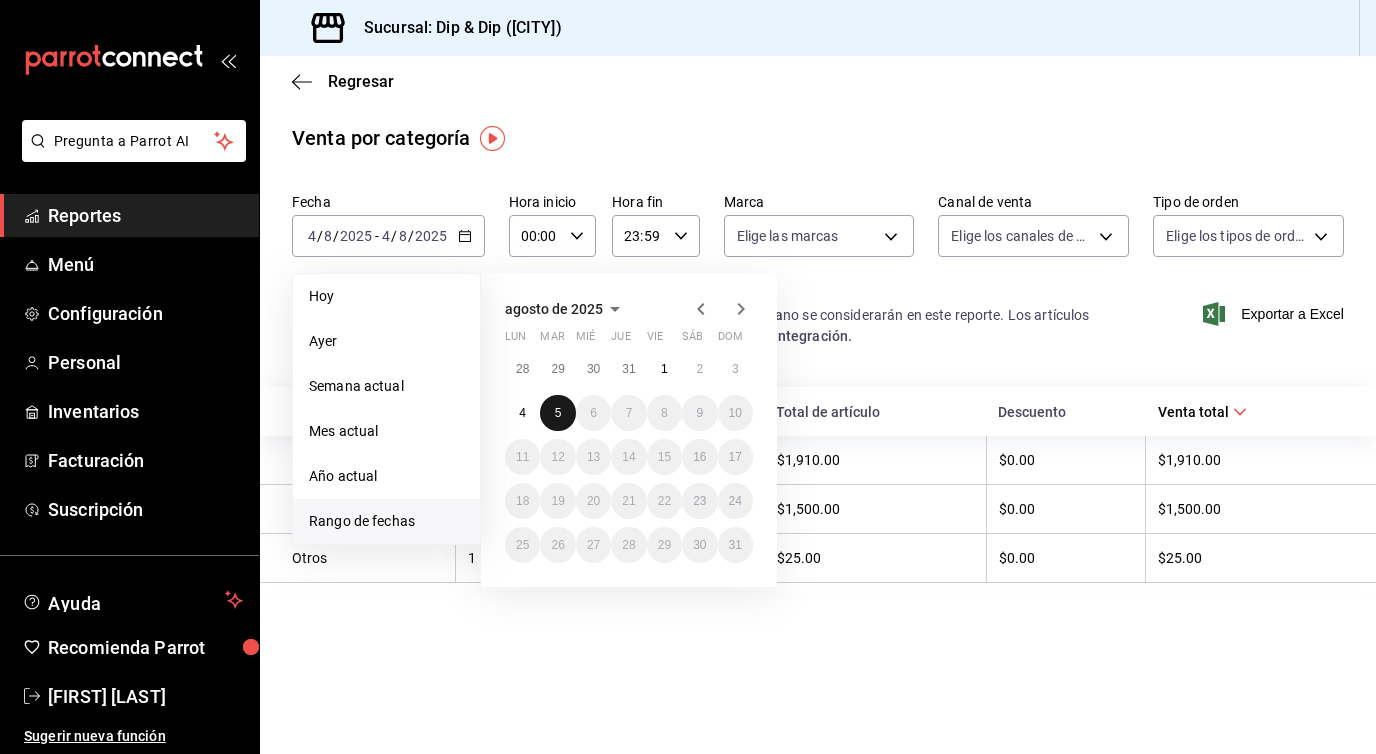 click on "5" at bounding box center [557, 413] 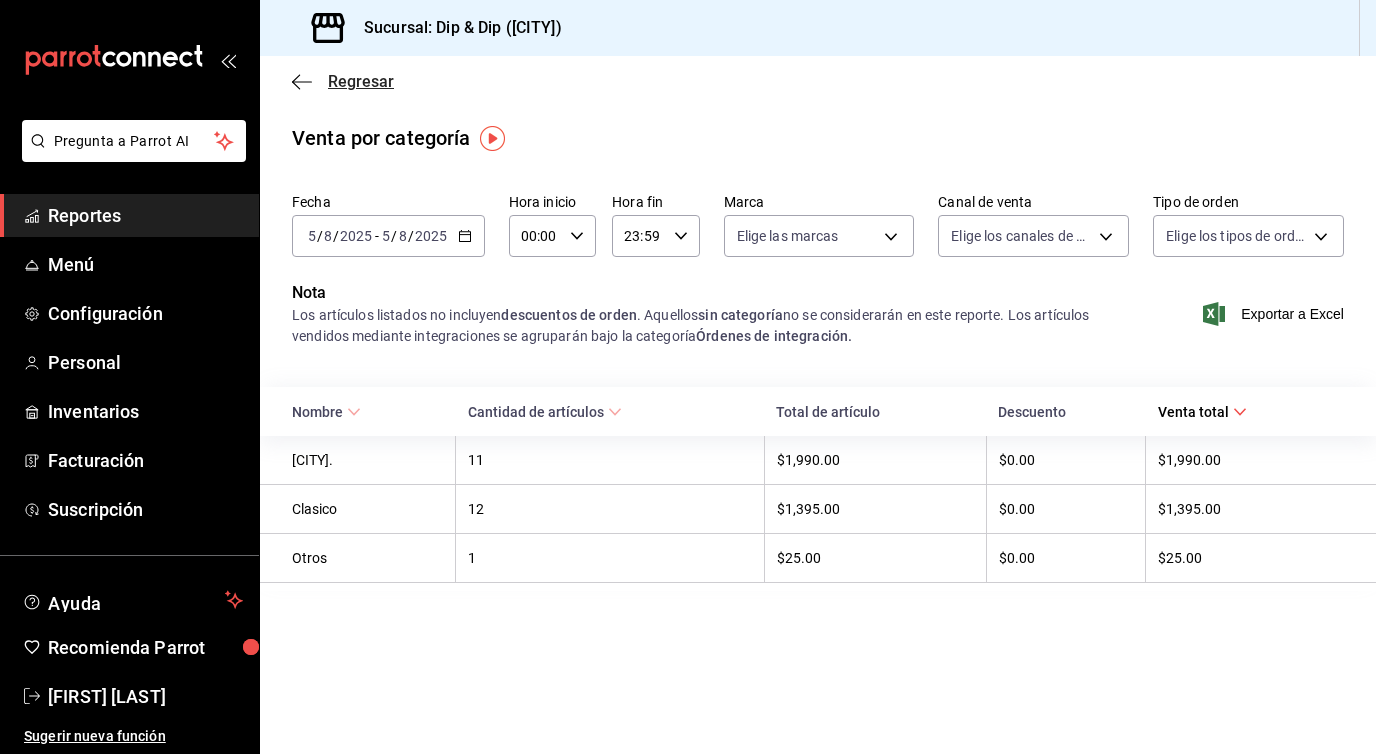 click 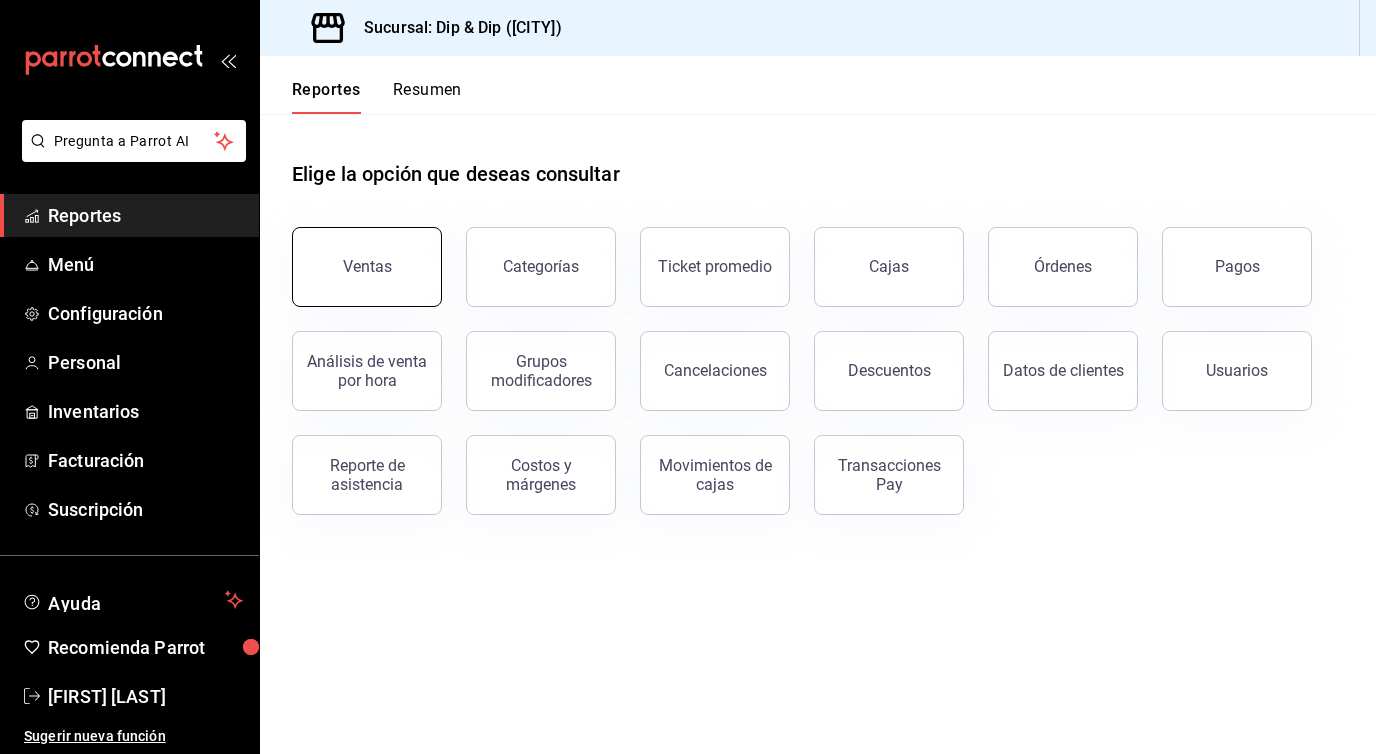 click on "Ventas" at bounding box center (367, 267) 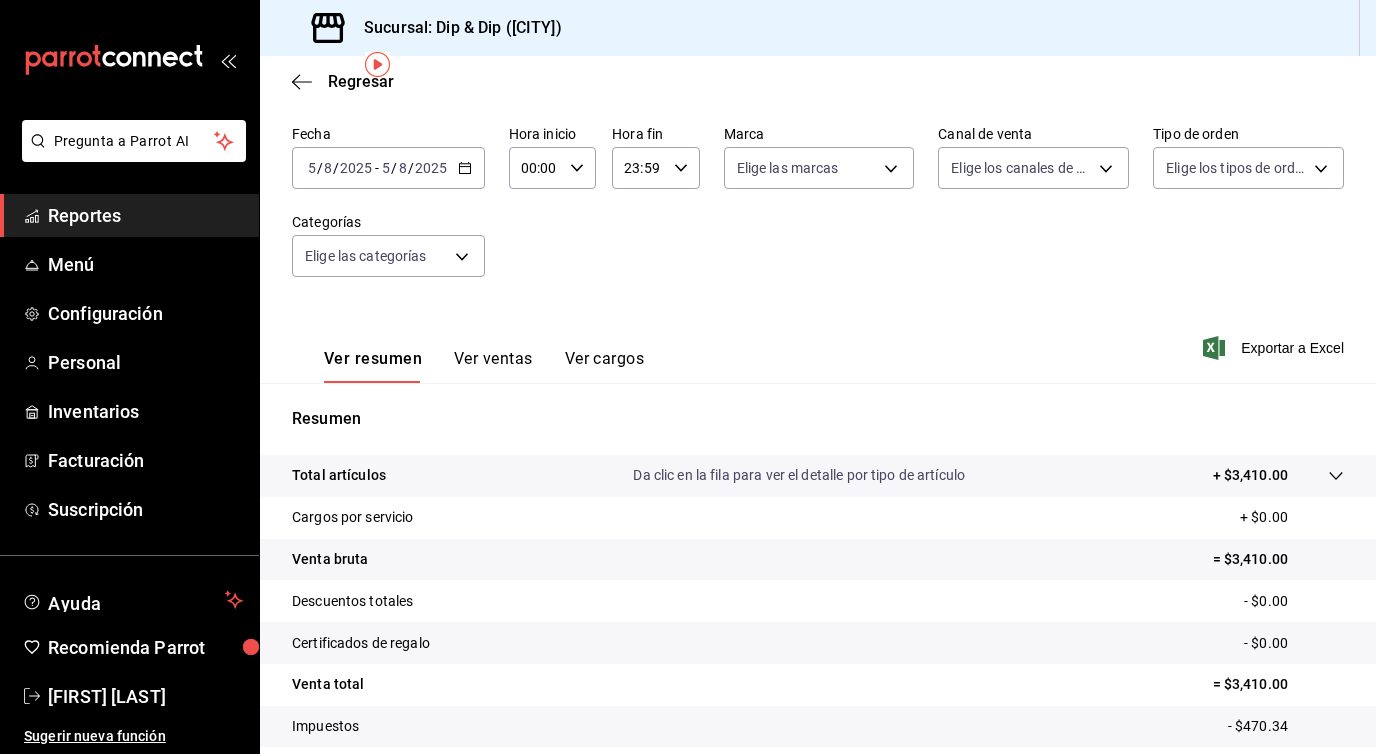 scroll, scrollTop: 84, scrollLeft: 0, axis: vertical 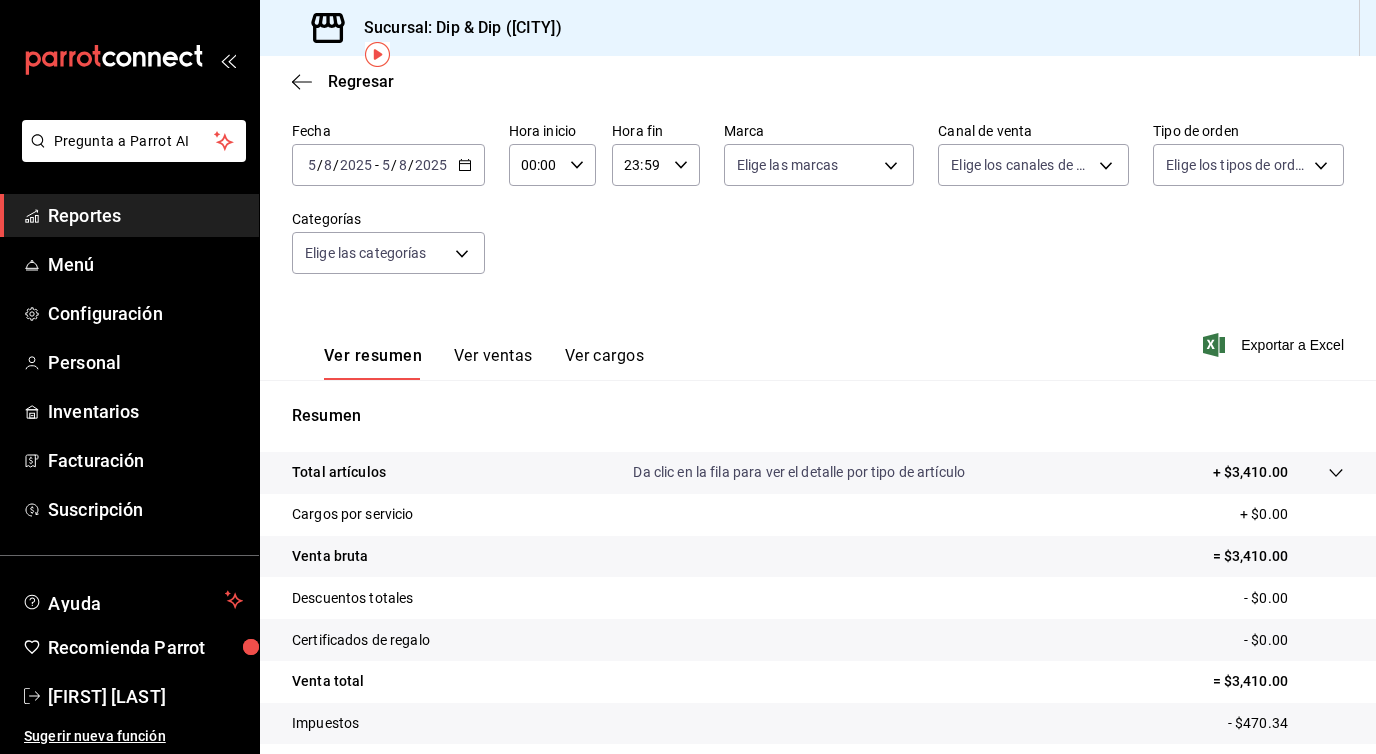 click on "Ver ventas" at bounding box center (493, 363) 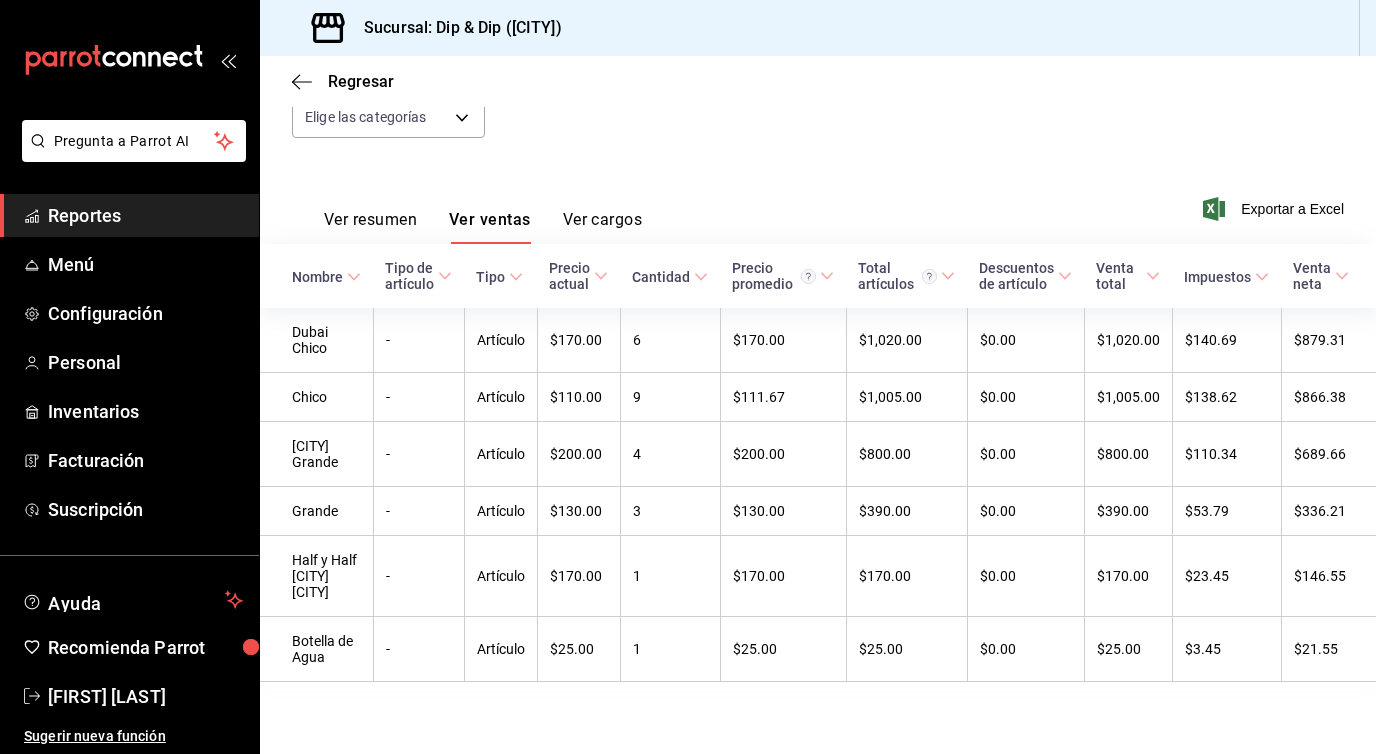 scroll, scrollTop: 0, scrollLeft: 0, axis: both 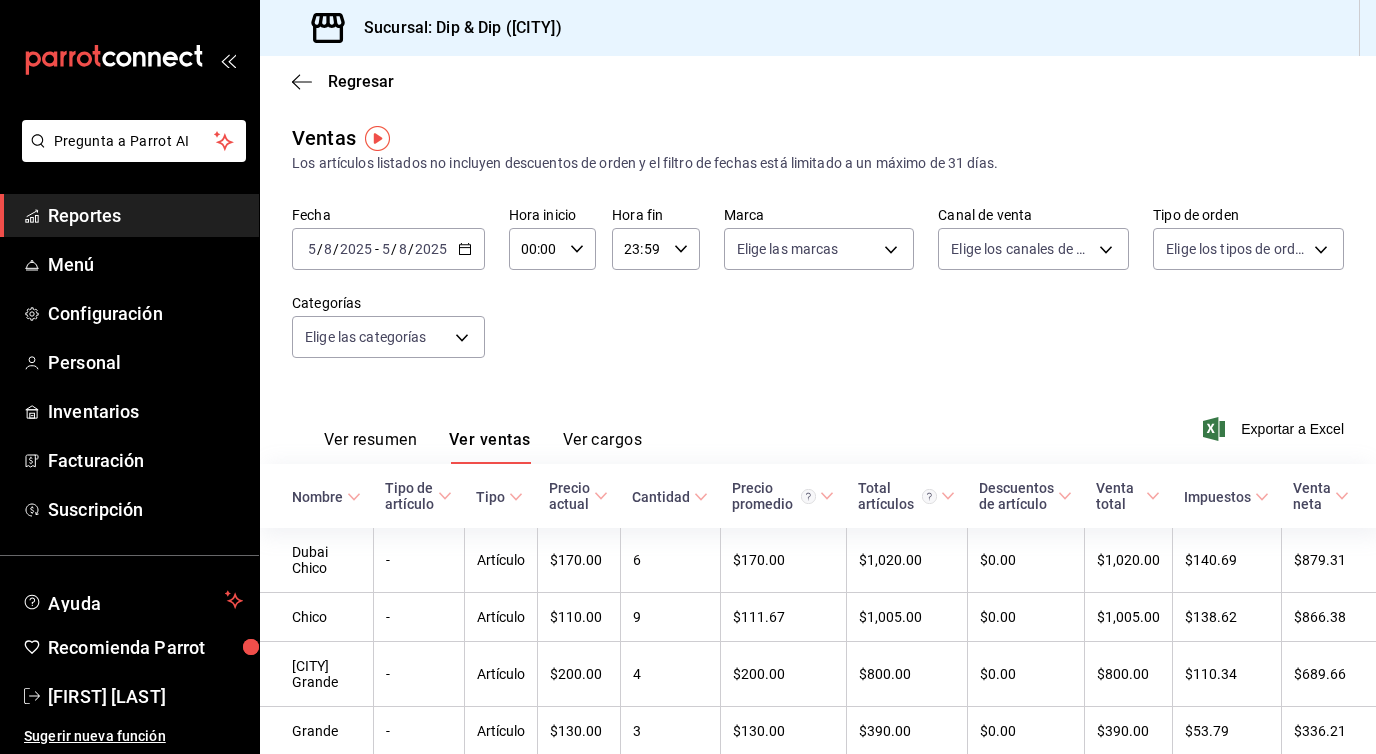 click 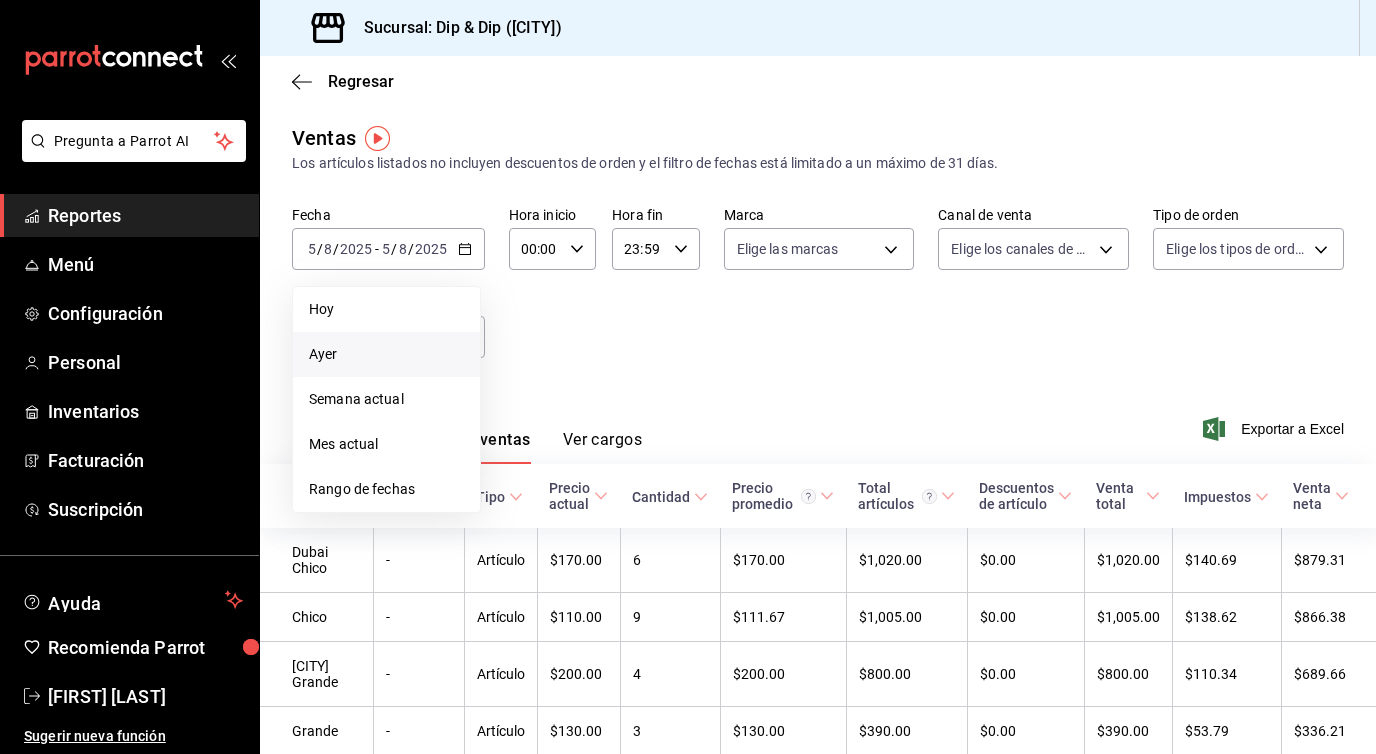 click on "Ayer" at bounding box center (386, 354) 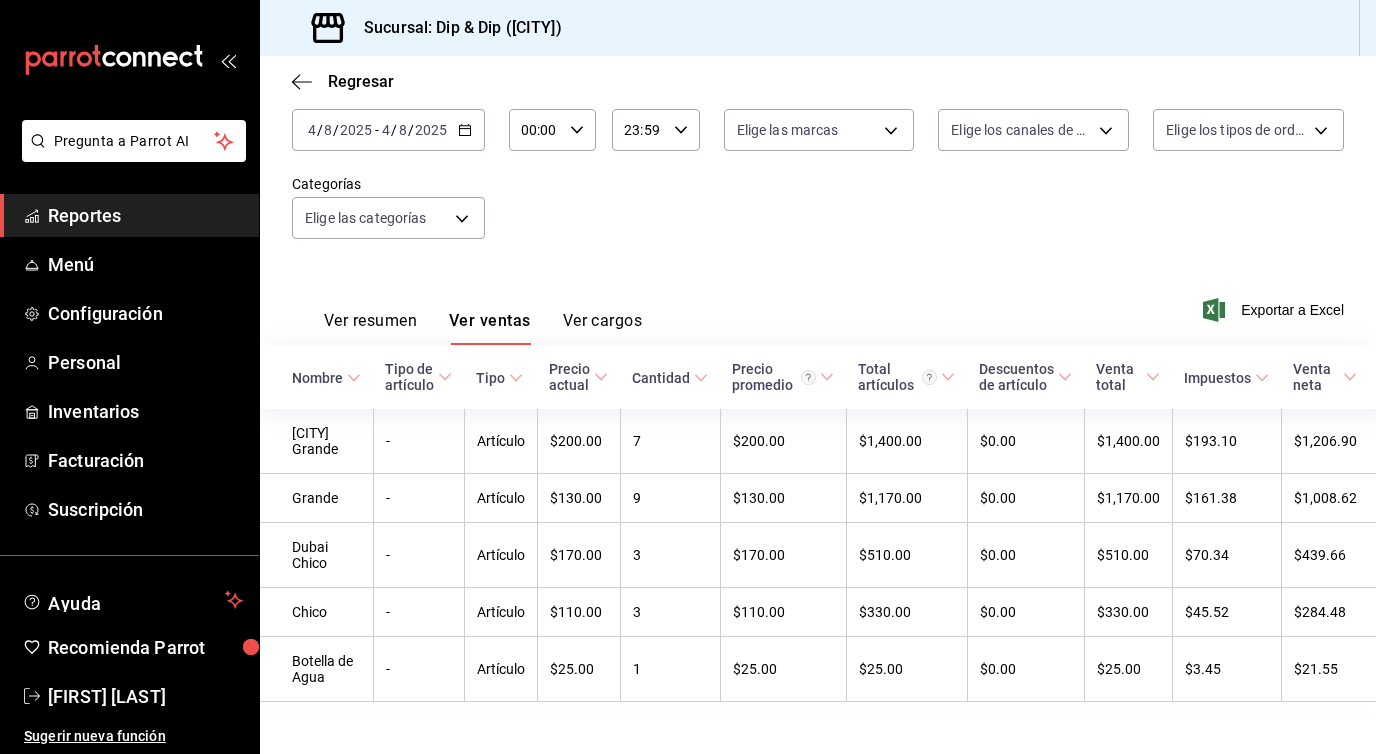 scroll, scrollTop: 144, scrollLeft: 0, axis: vertical 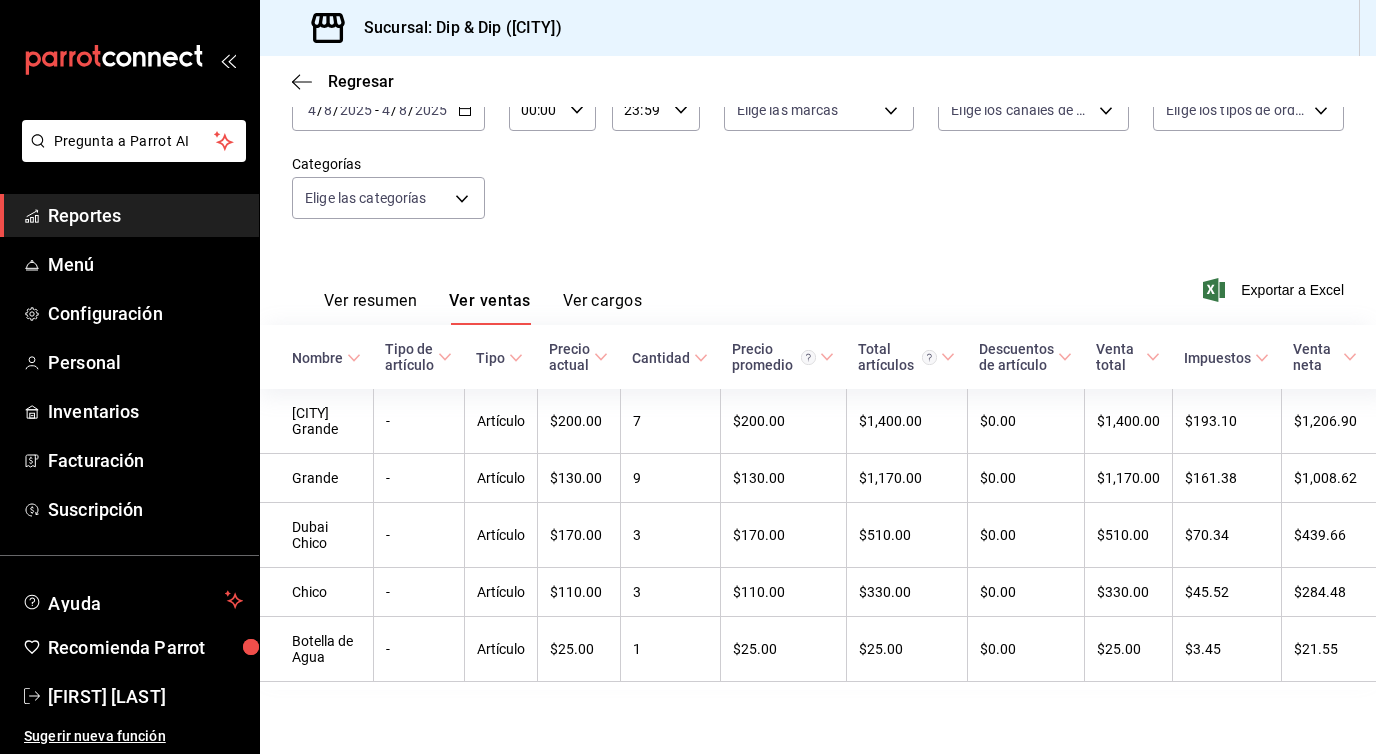 click on "Ver resumen" at bounding box center [370, 308] 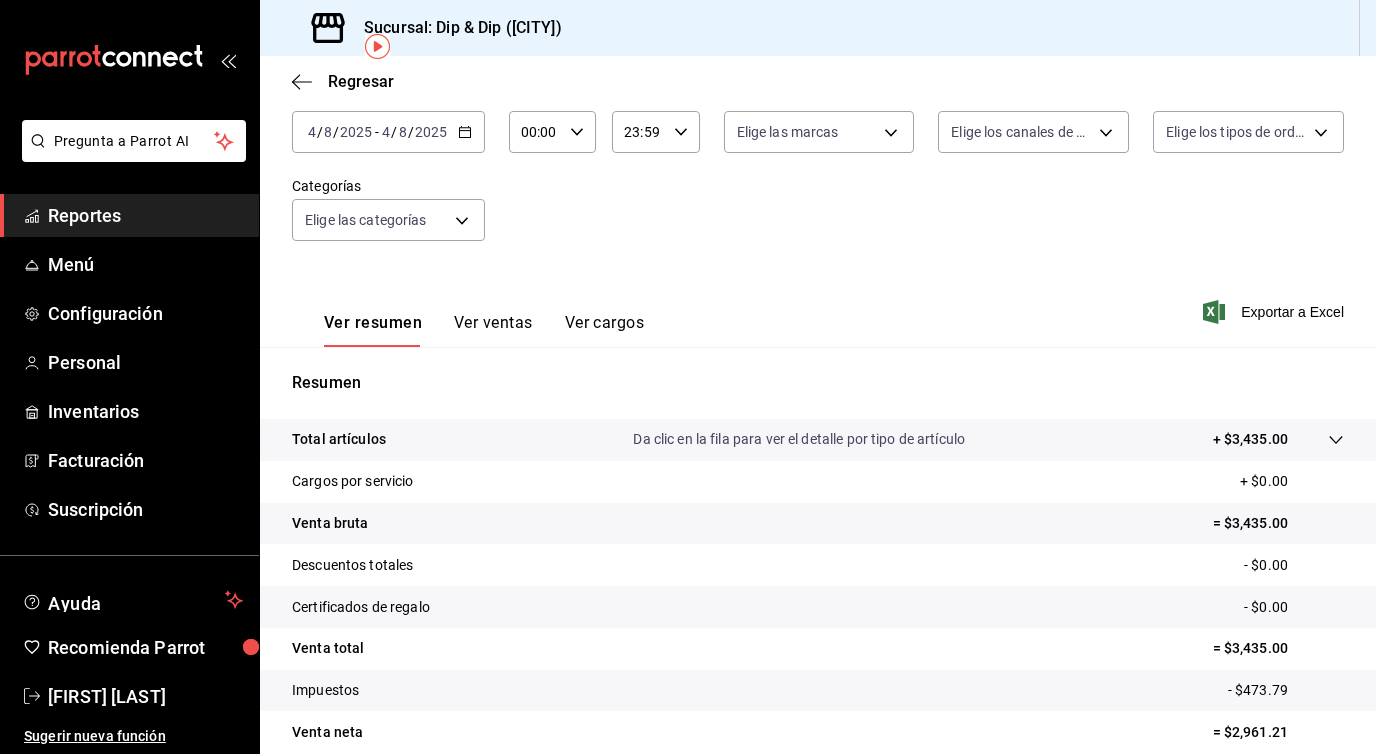 scroll, scrollTop: 92, scrollLeft: 0, axis: vertical 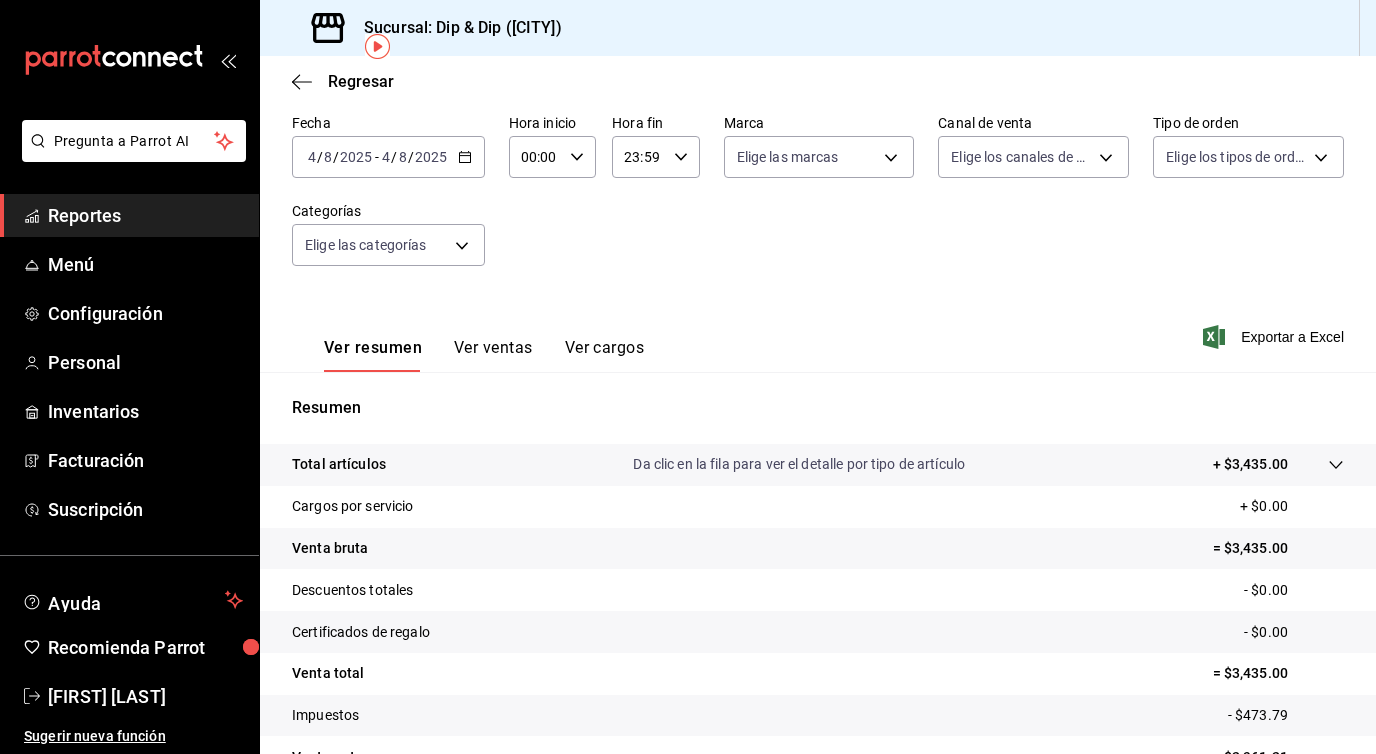click 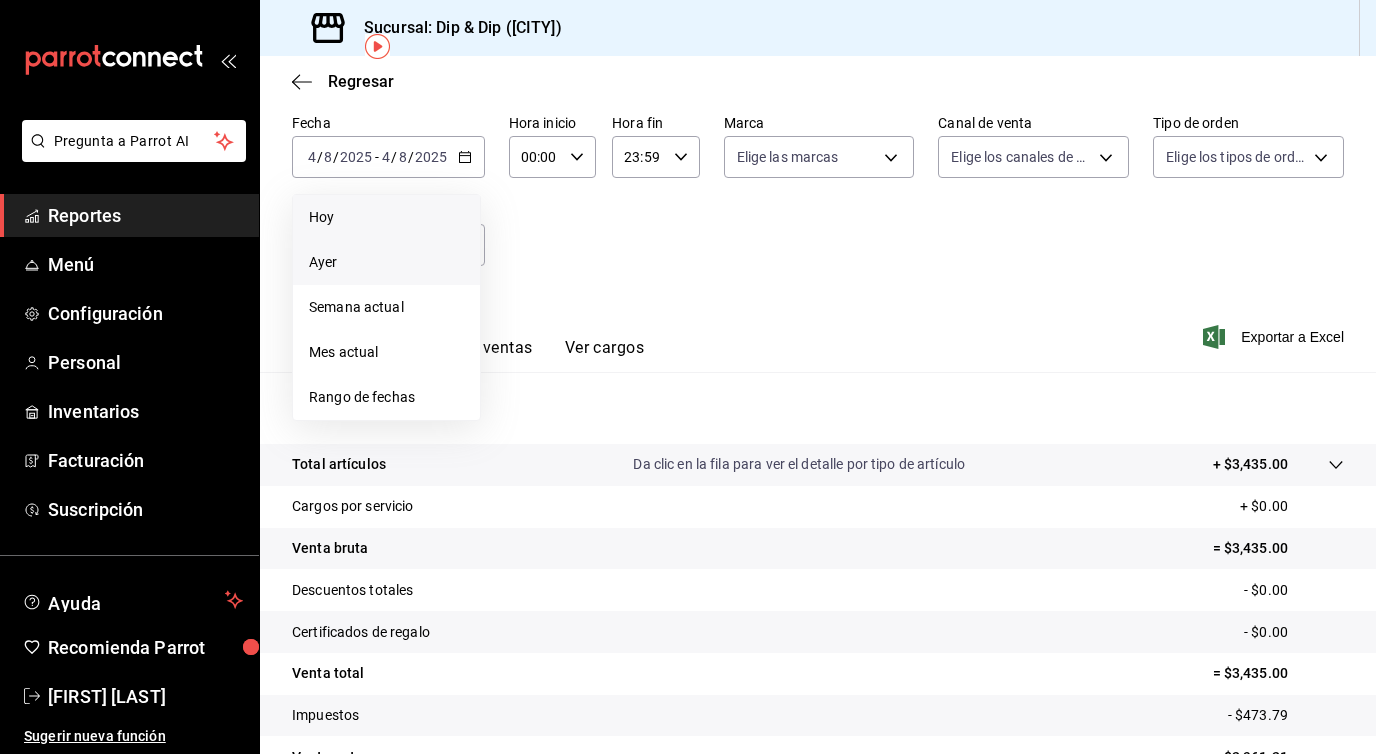 click on "Hoy" at bounding box center (386, 217) 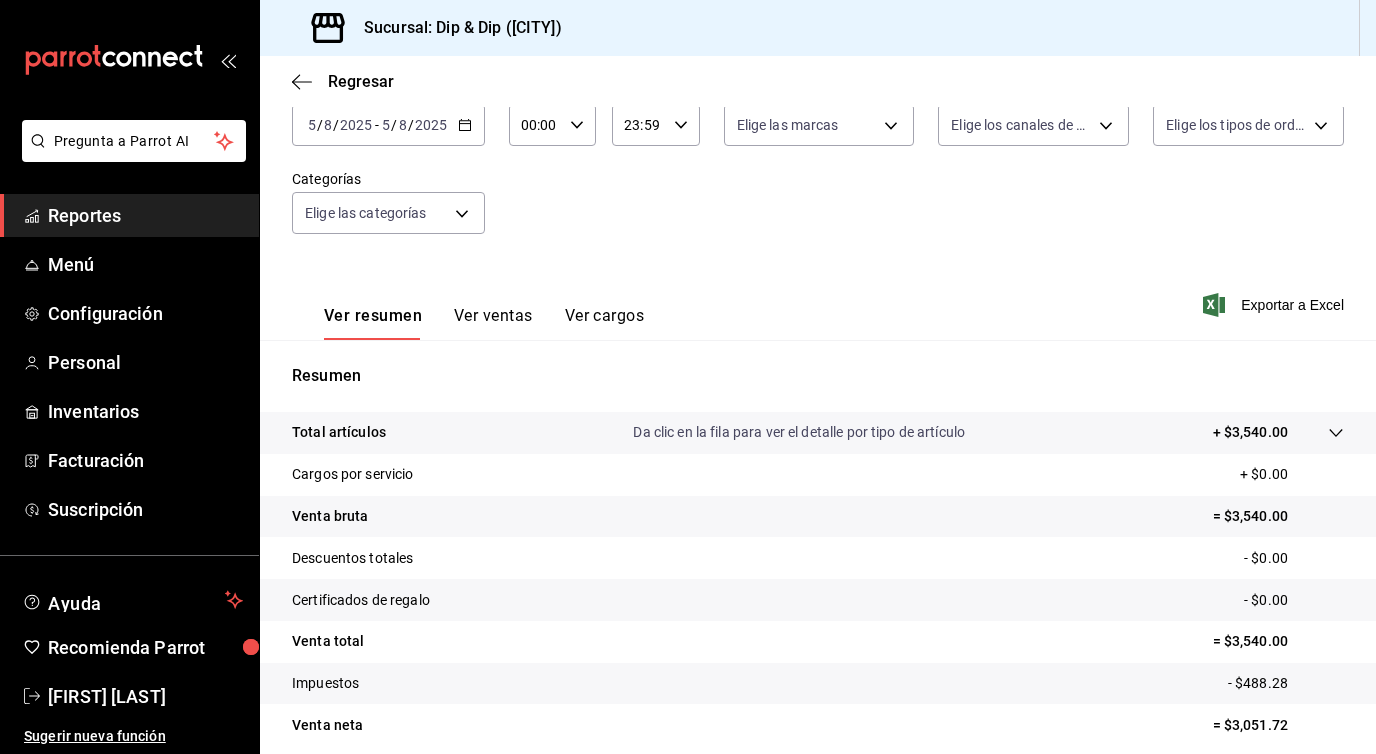 scroll, scrollTop: 126, scrollLeft: 0, axis: vertical 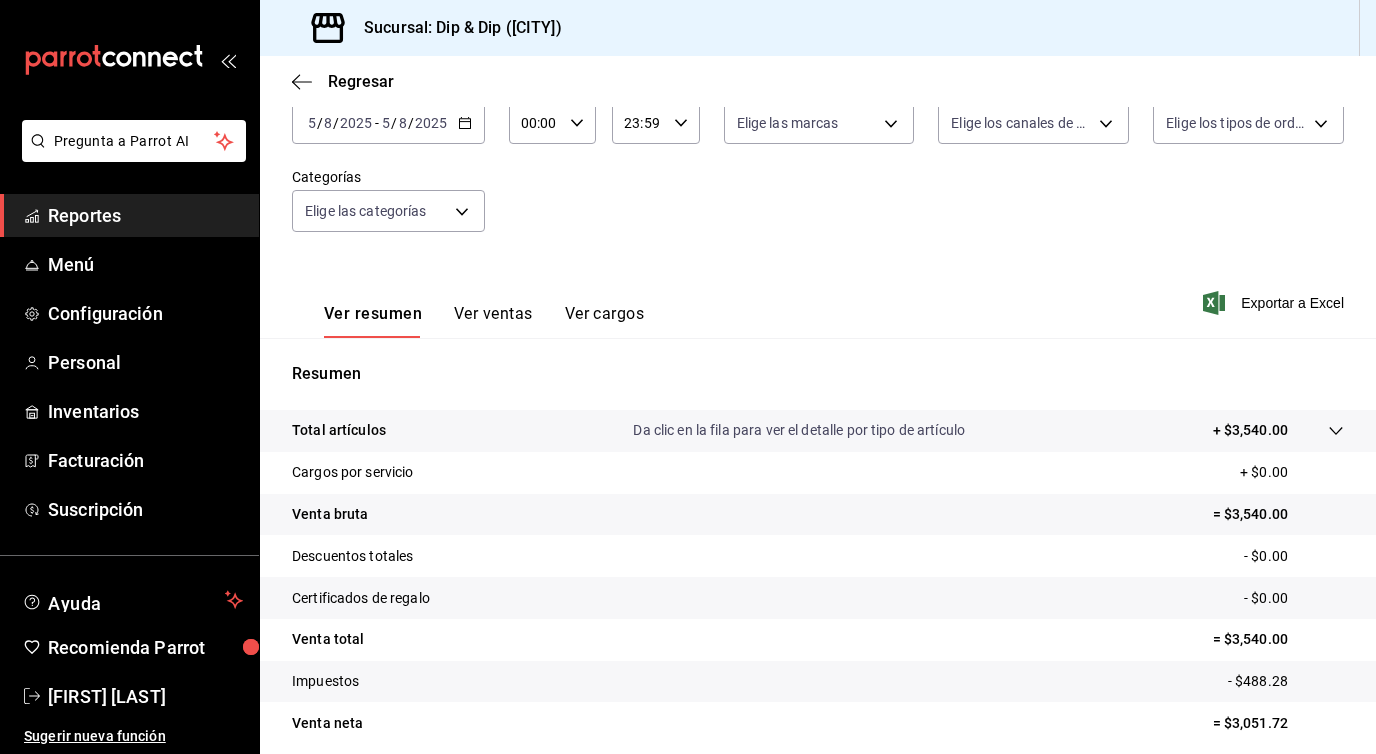 click on "Ver ventas" at bounding box center (493, 321) 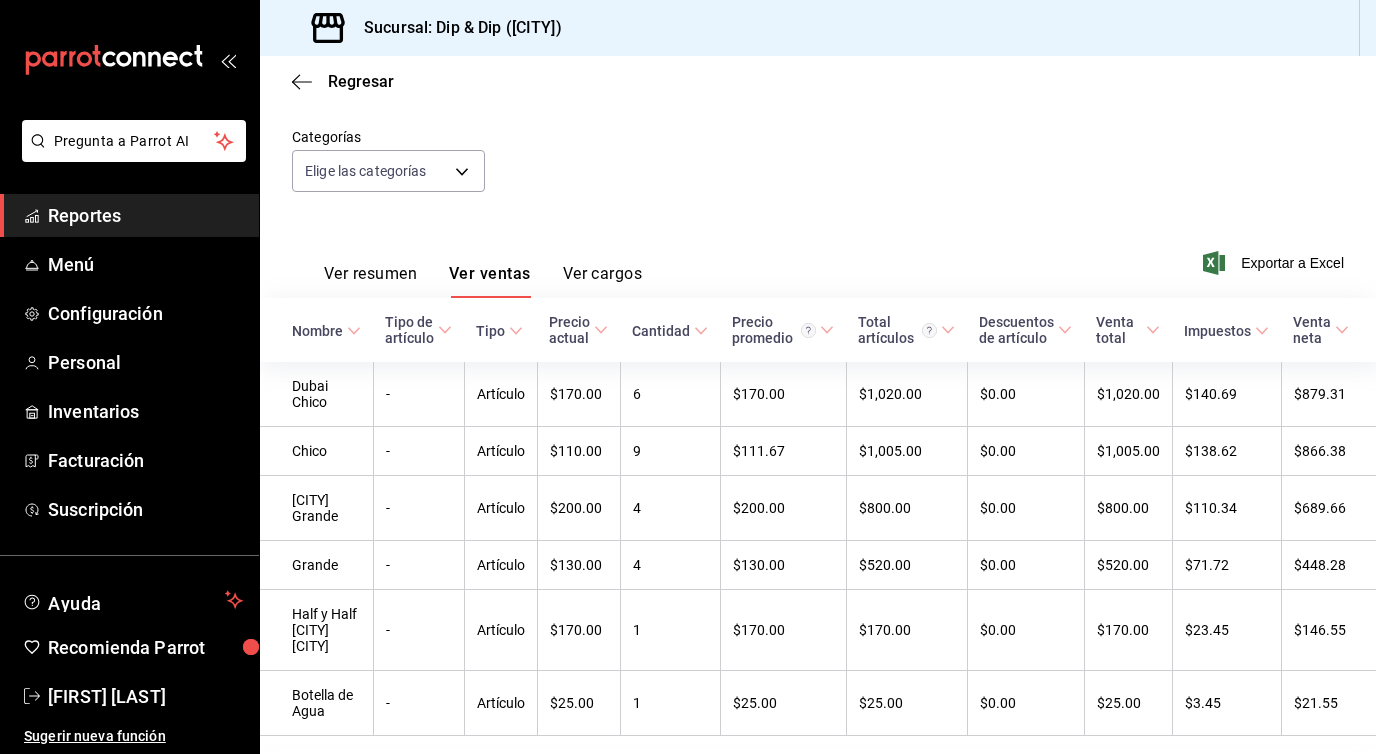 scroll, scrollTop: 226, scrollLeft: 0, axis: vertical 